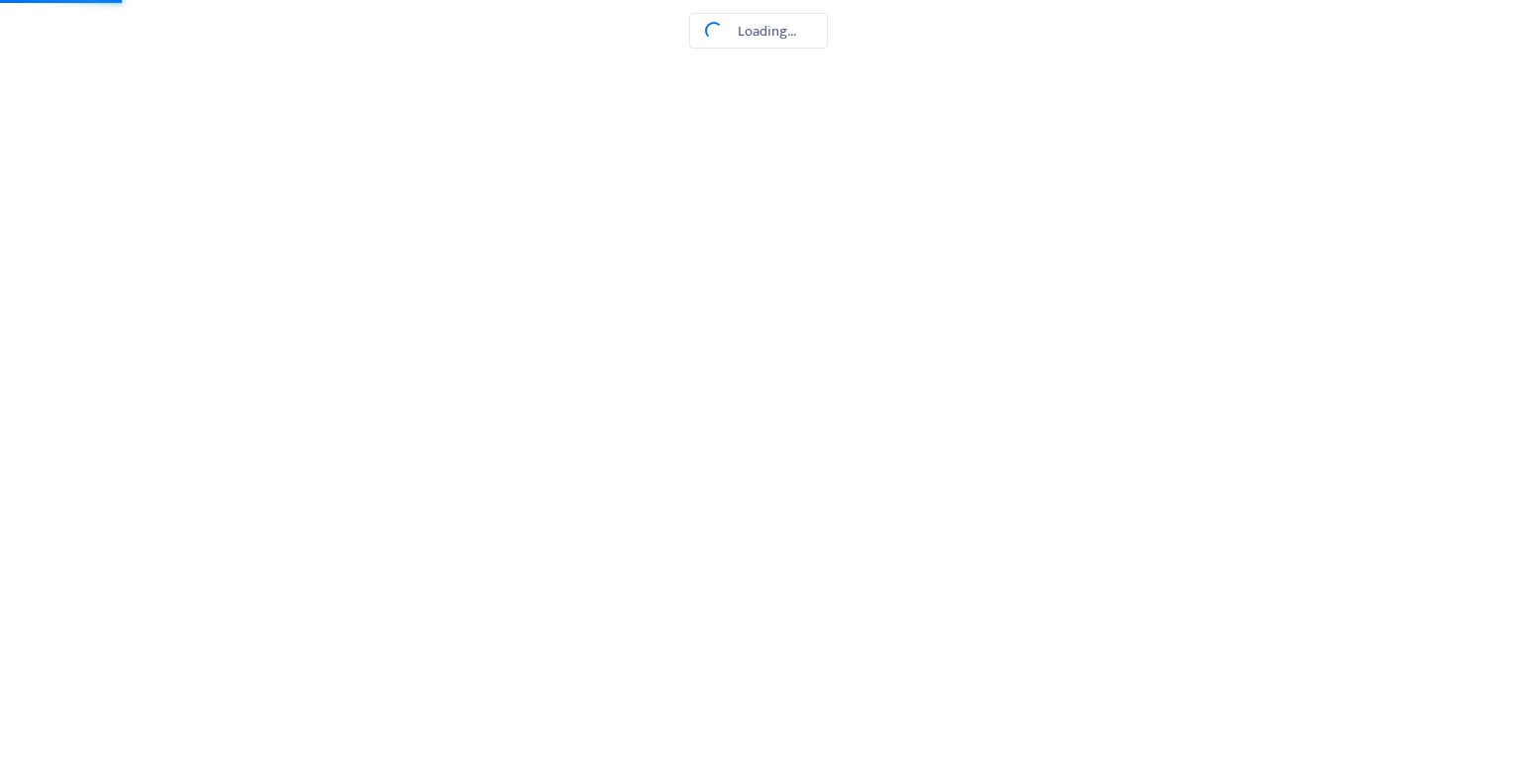 scroll, scrollTop: 0, scrollLeft: 0, axis: both 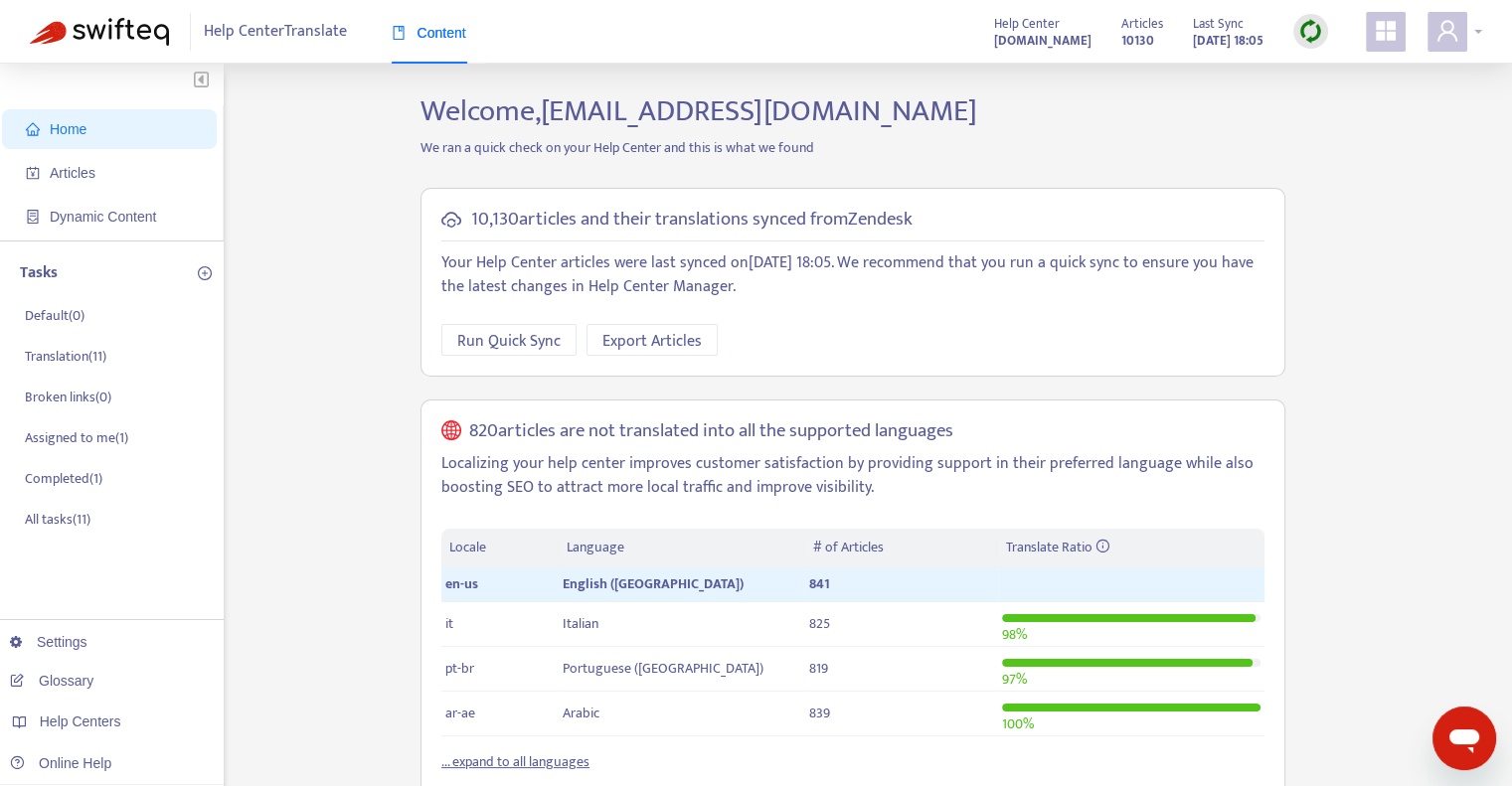click at bounding box center (1454, 32) 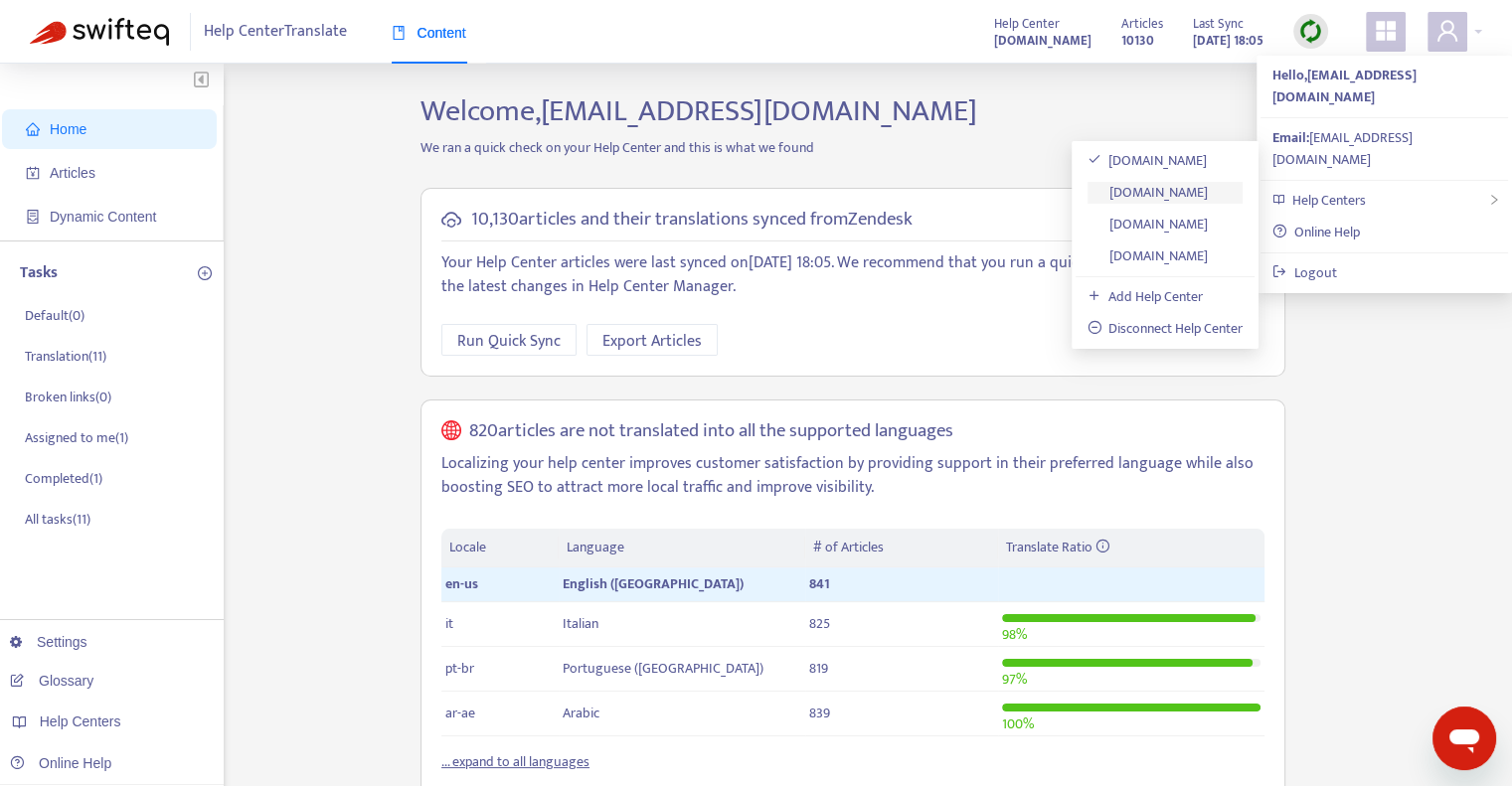 click on "[DOMAIN_NAME]" at bounding box center [1148, 192] 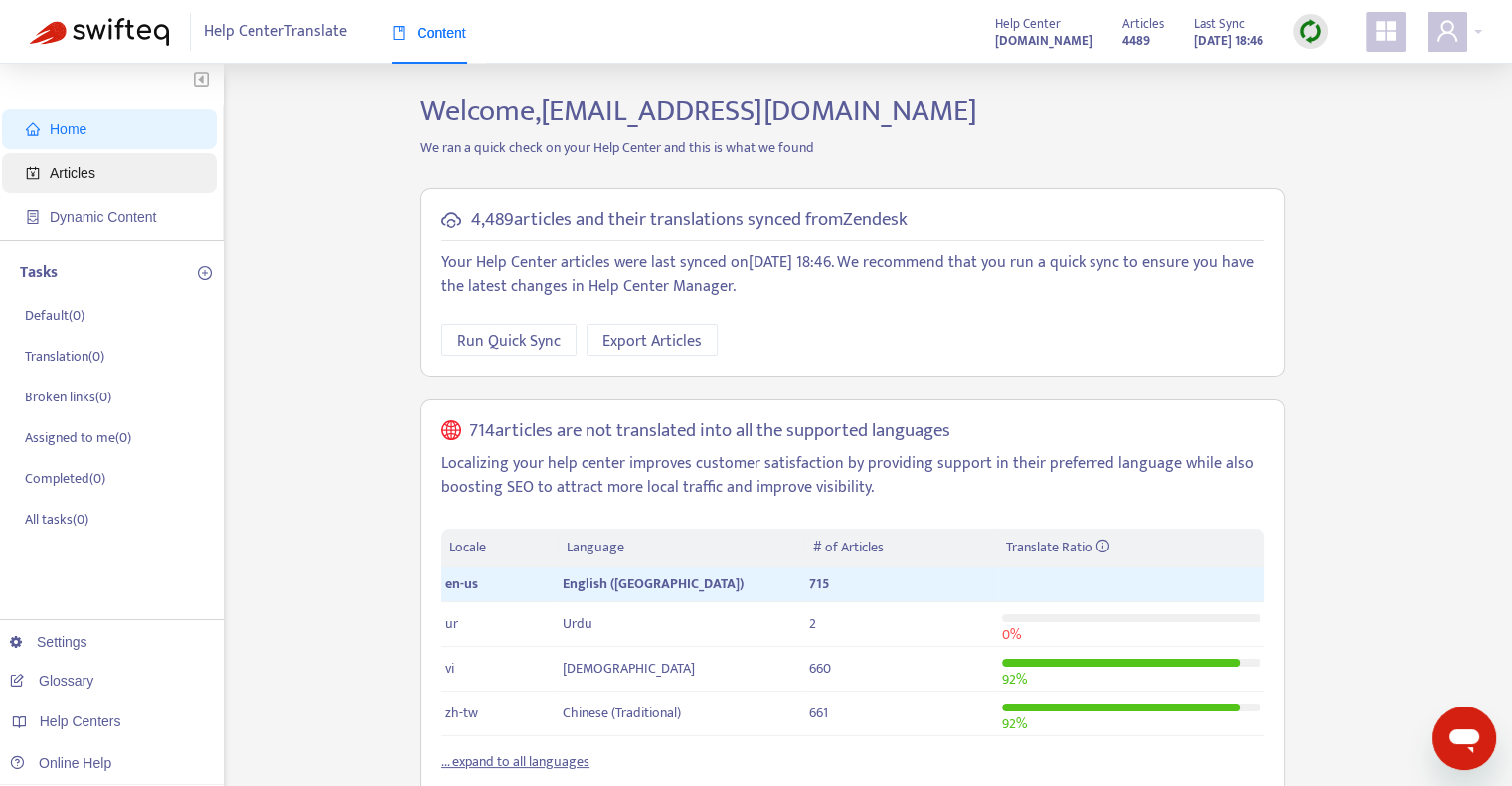 click on "Articles" at bounding box center (113, 173) 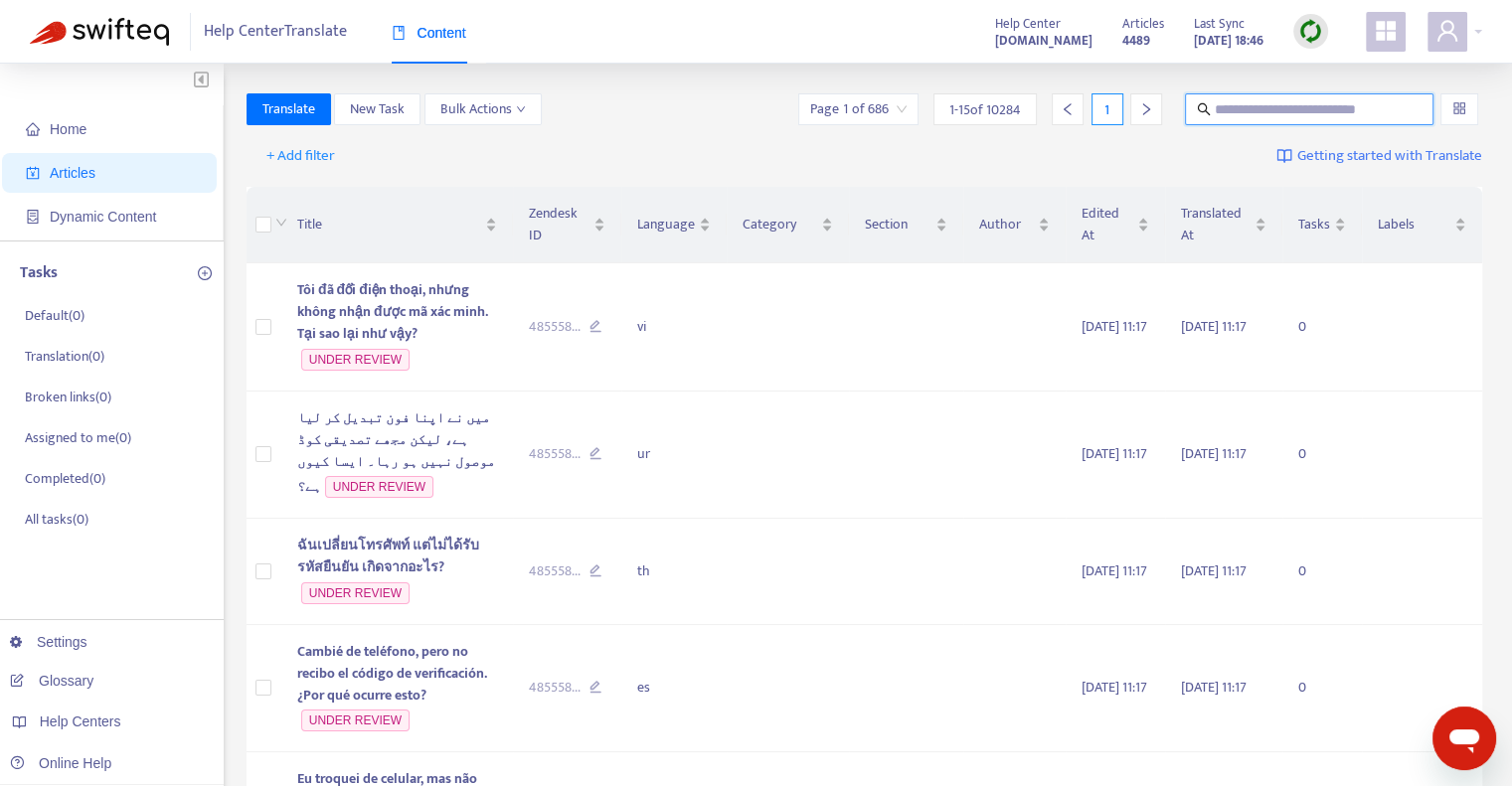 click at bounding box center (1310, 109) 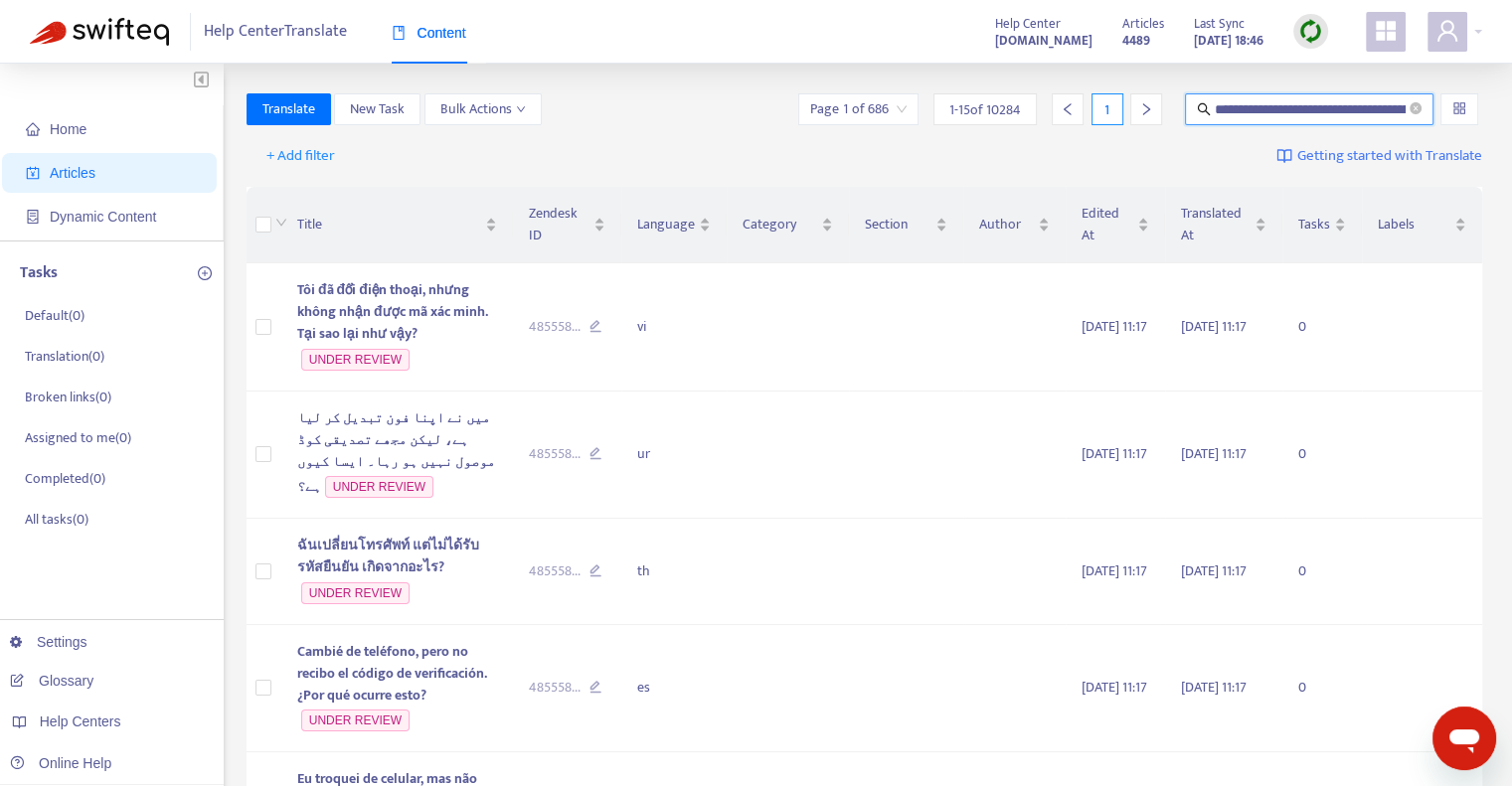 scroll, scrollTop: 0, scrollLeft: 266, axis: horizontal 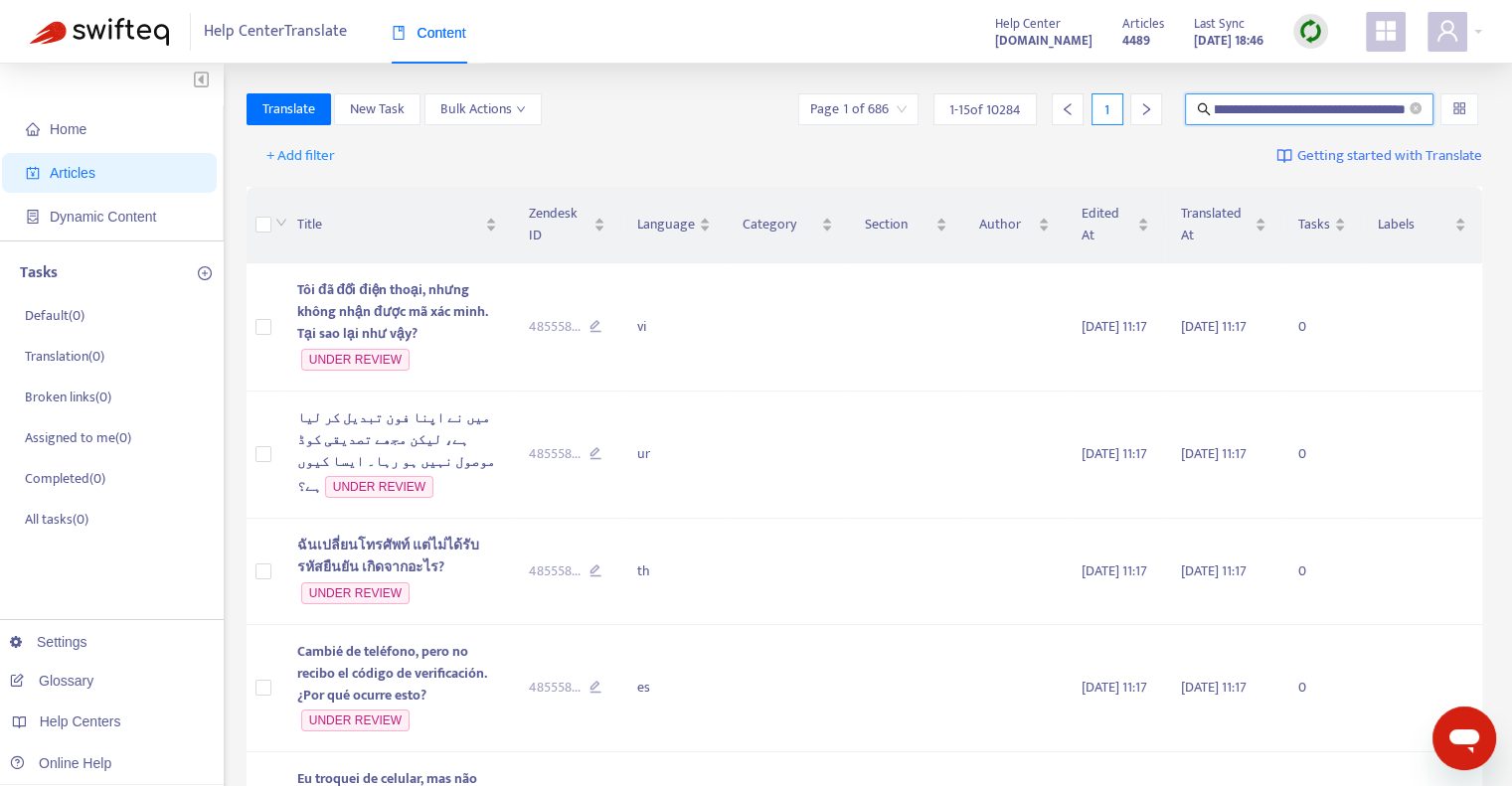 type on "**********" 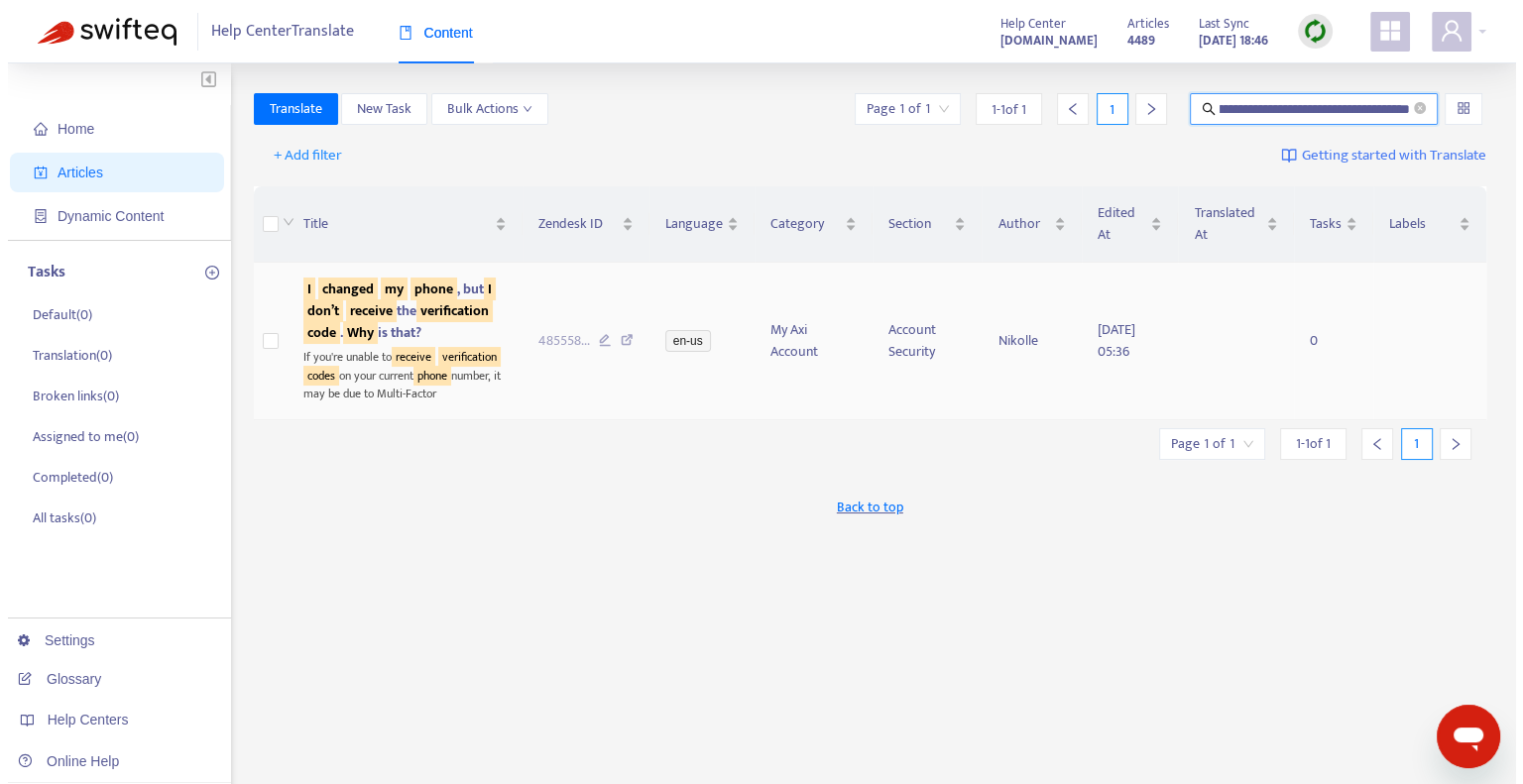 scroll, scrollTop: 0, scrollLeft: 0, axis: both 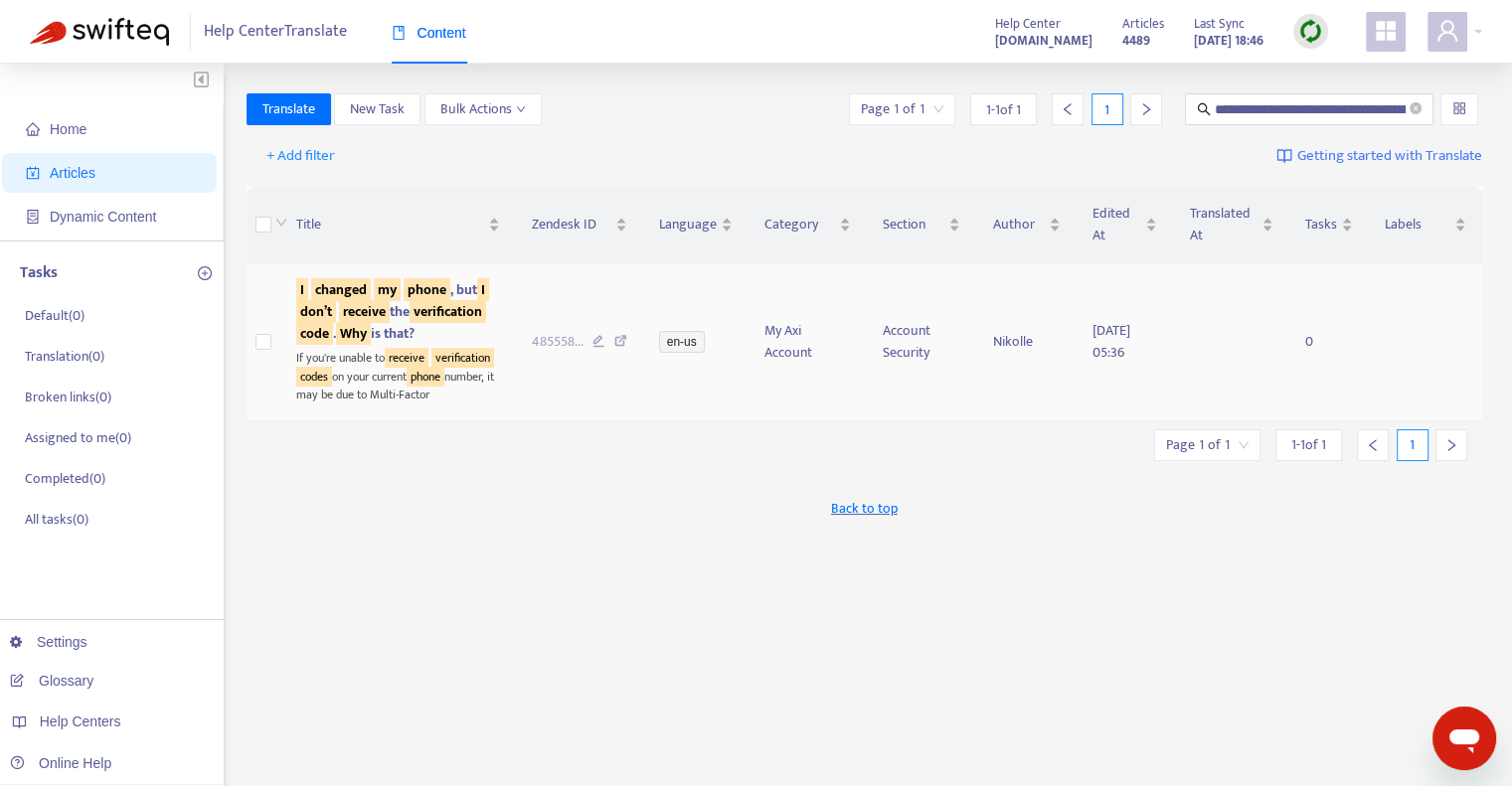 click on "I   changed   my   phone , but  I   [PERSON_NAME]’t   receive  the  verification   code .  Why  is that?" at bounding box center (393, 311) 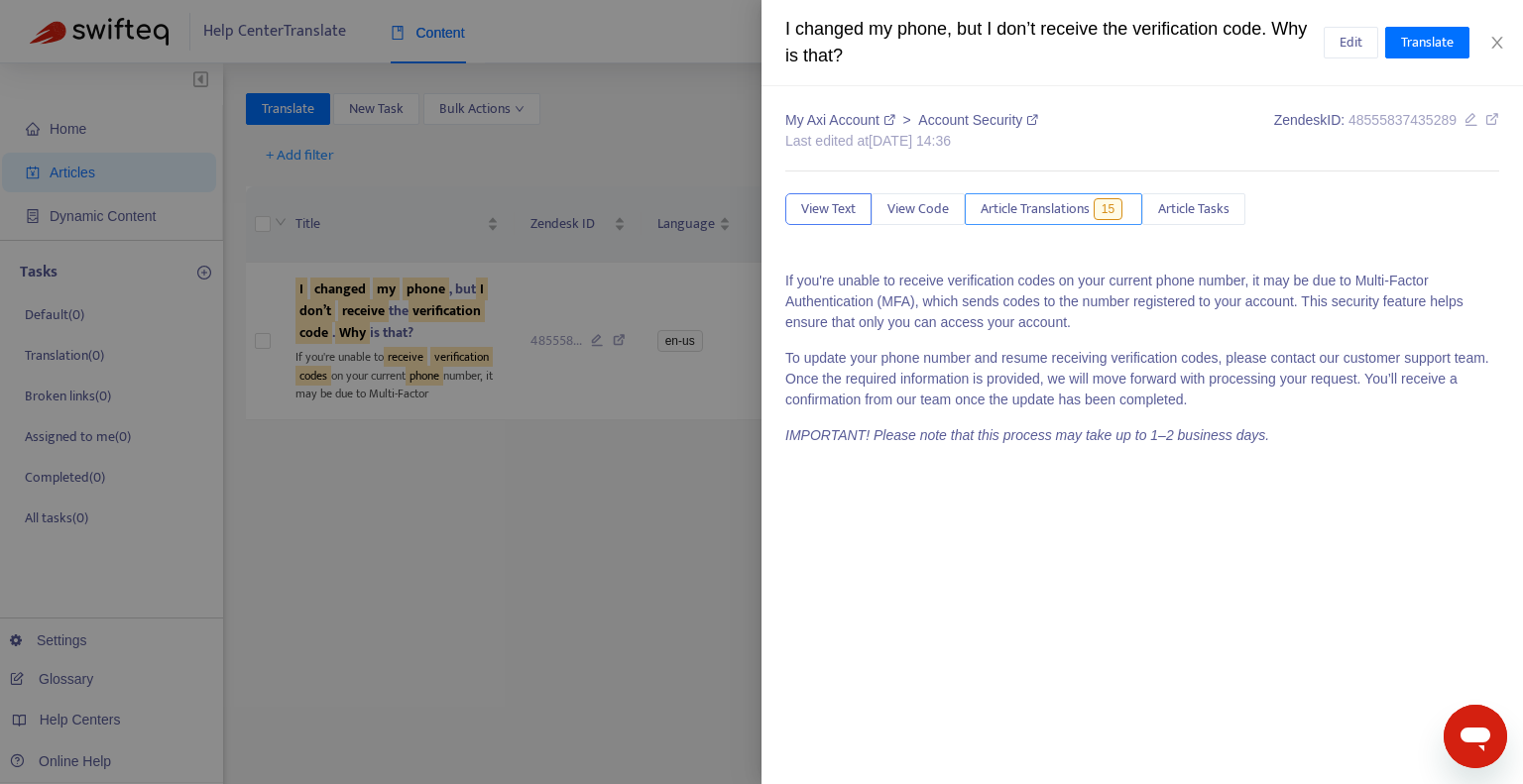 click on "Article Translations" at bounding box center (1035, 209) 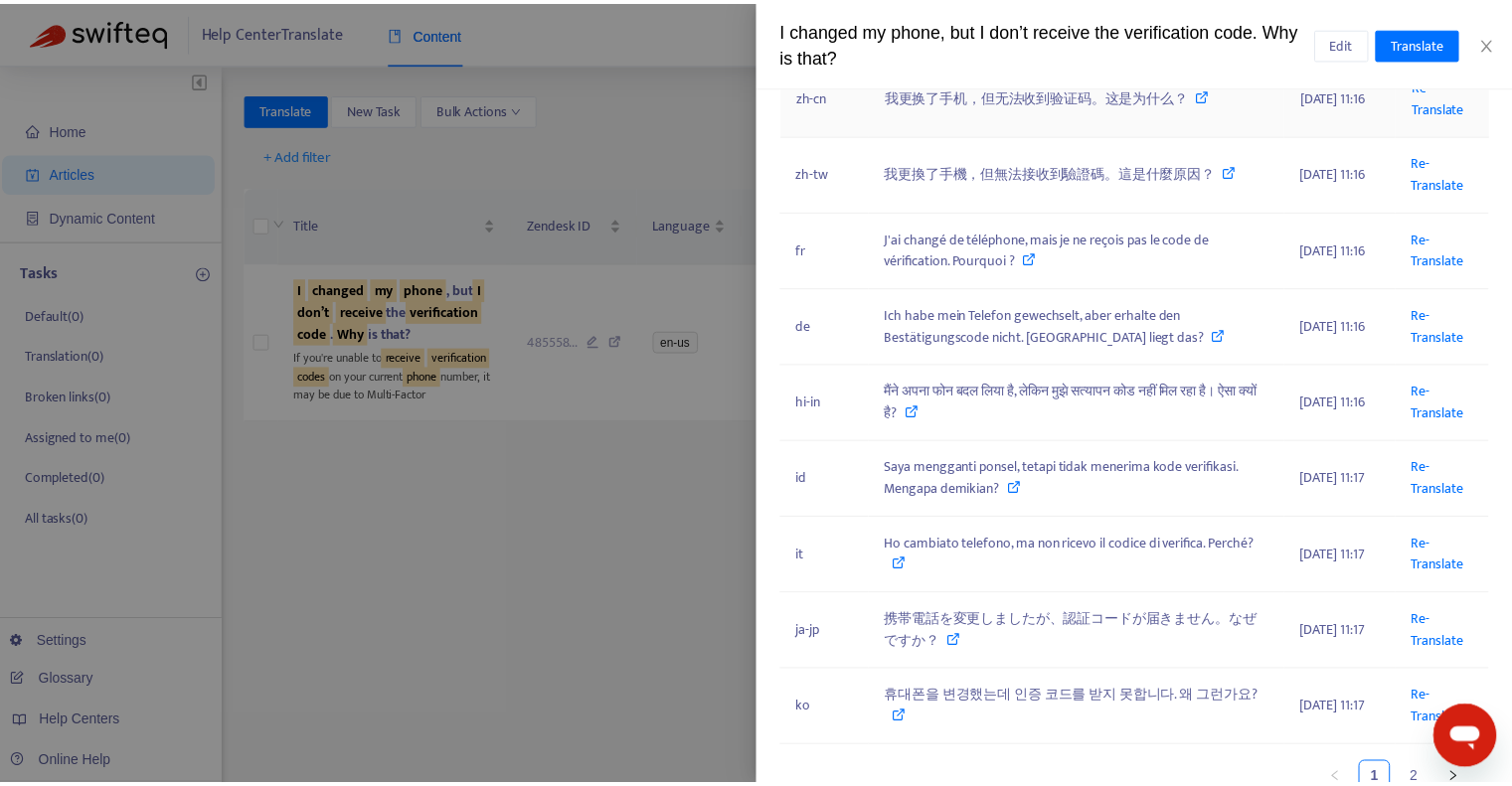 scroll, scrollTop: 400, scrollLeft: 0, axis: vertical 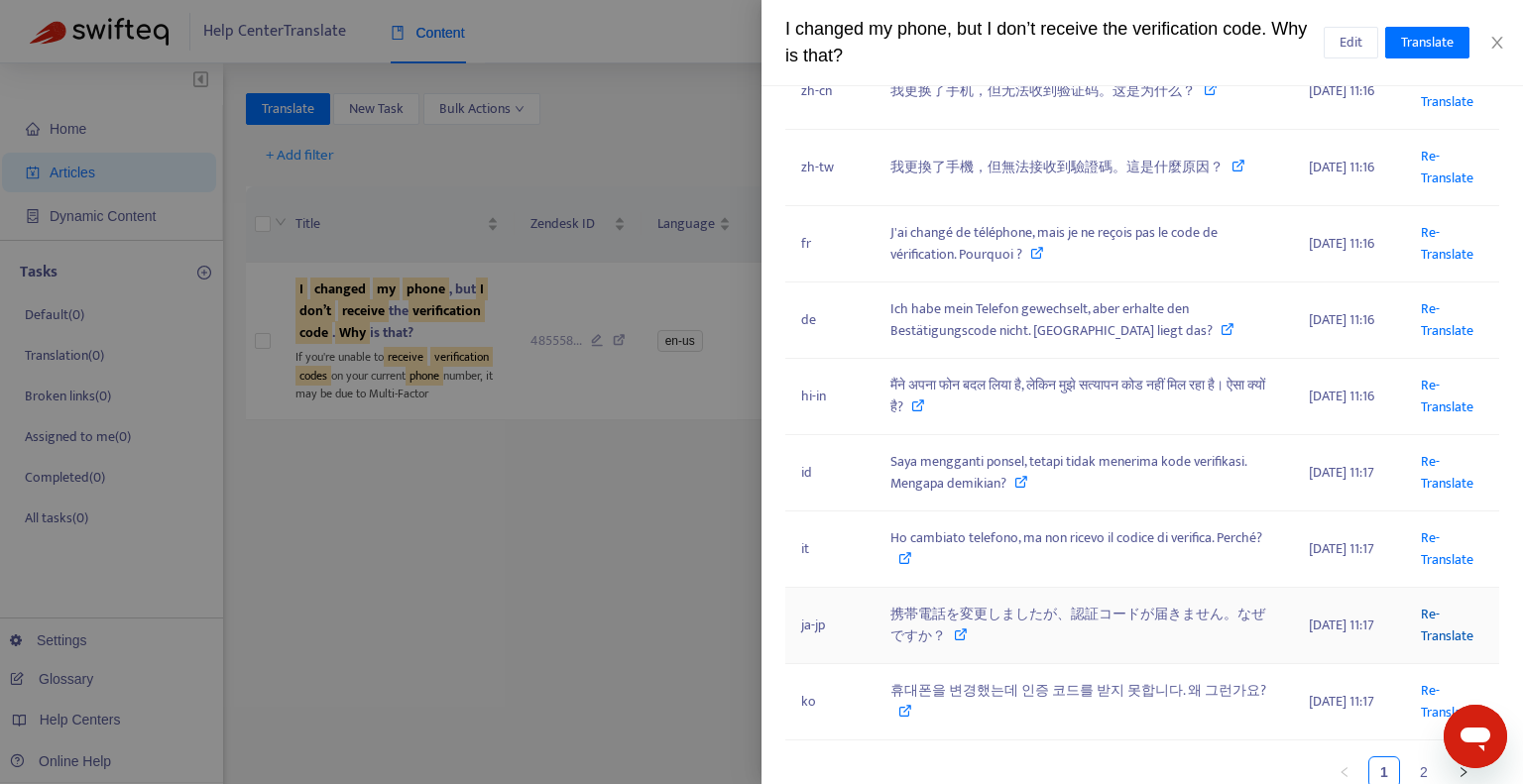 click on "Re-Translate" at bounding box center (1447, 624) 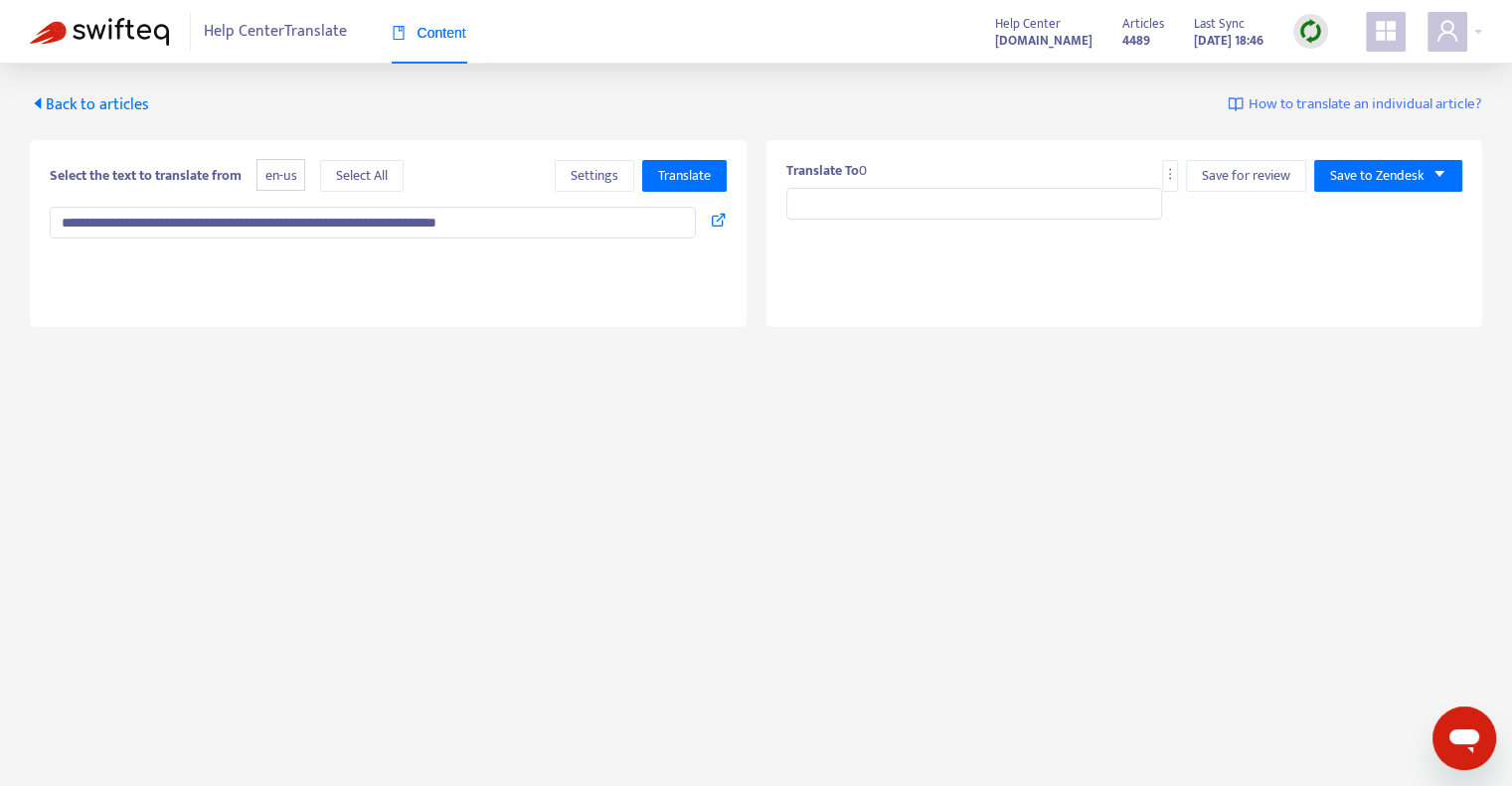 type on "**********" 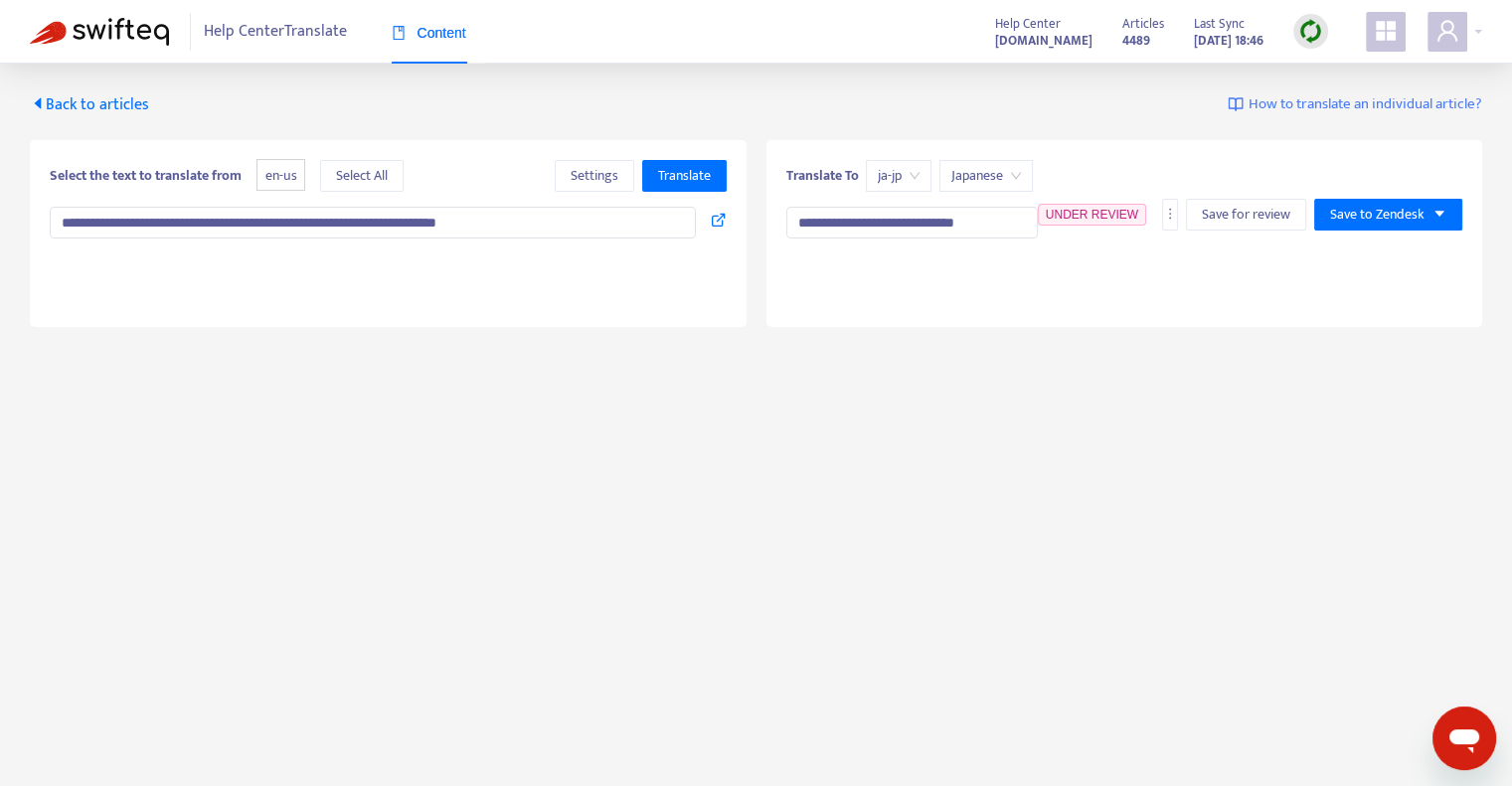 type on "**********" 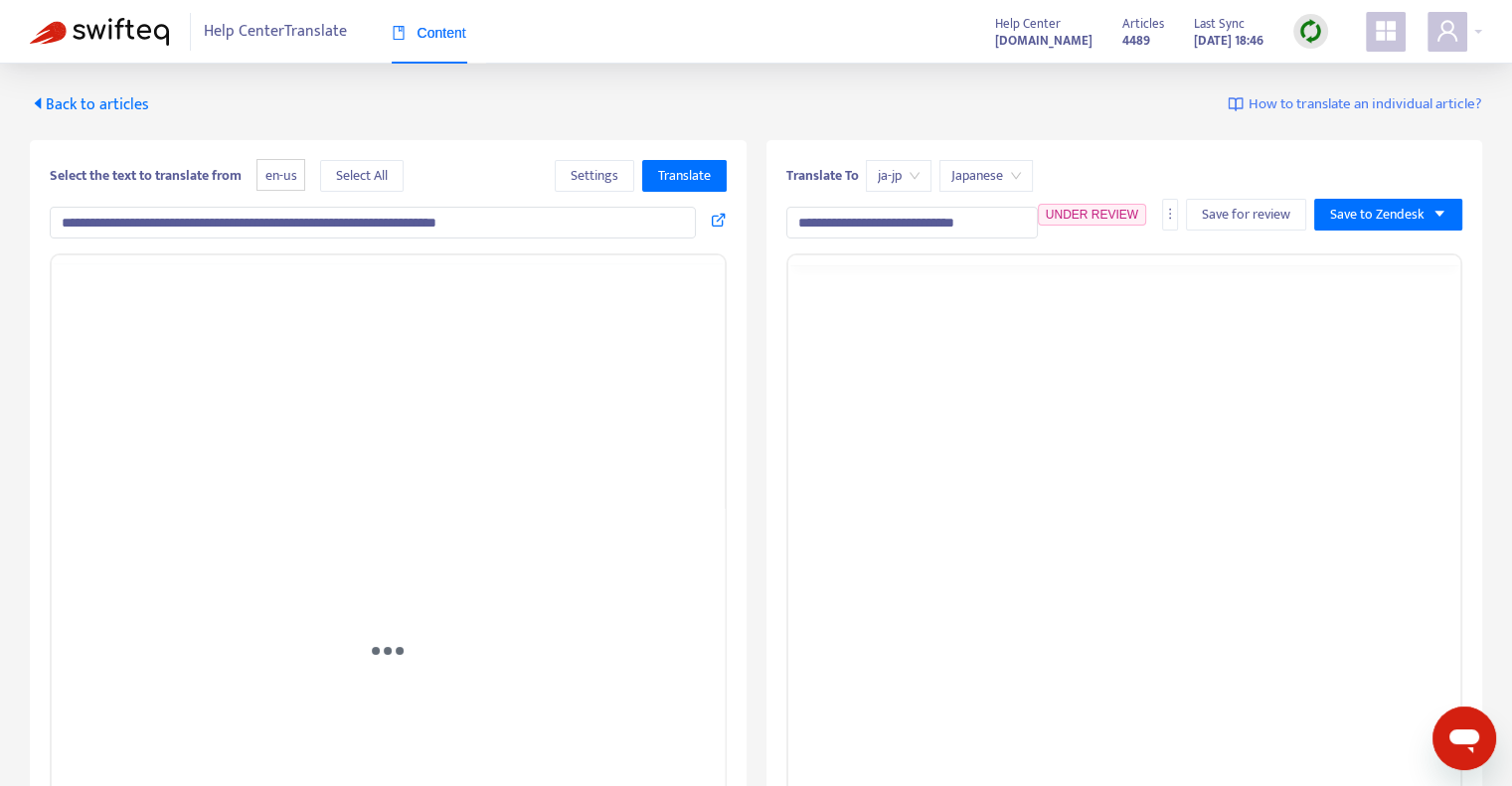 scroll, scrollTop: 0, scrollLeft: 0, axis: both 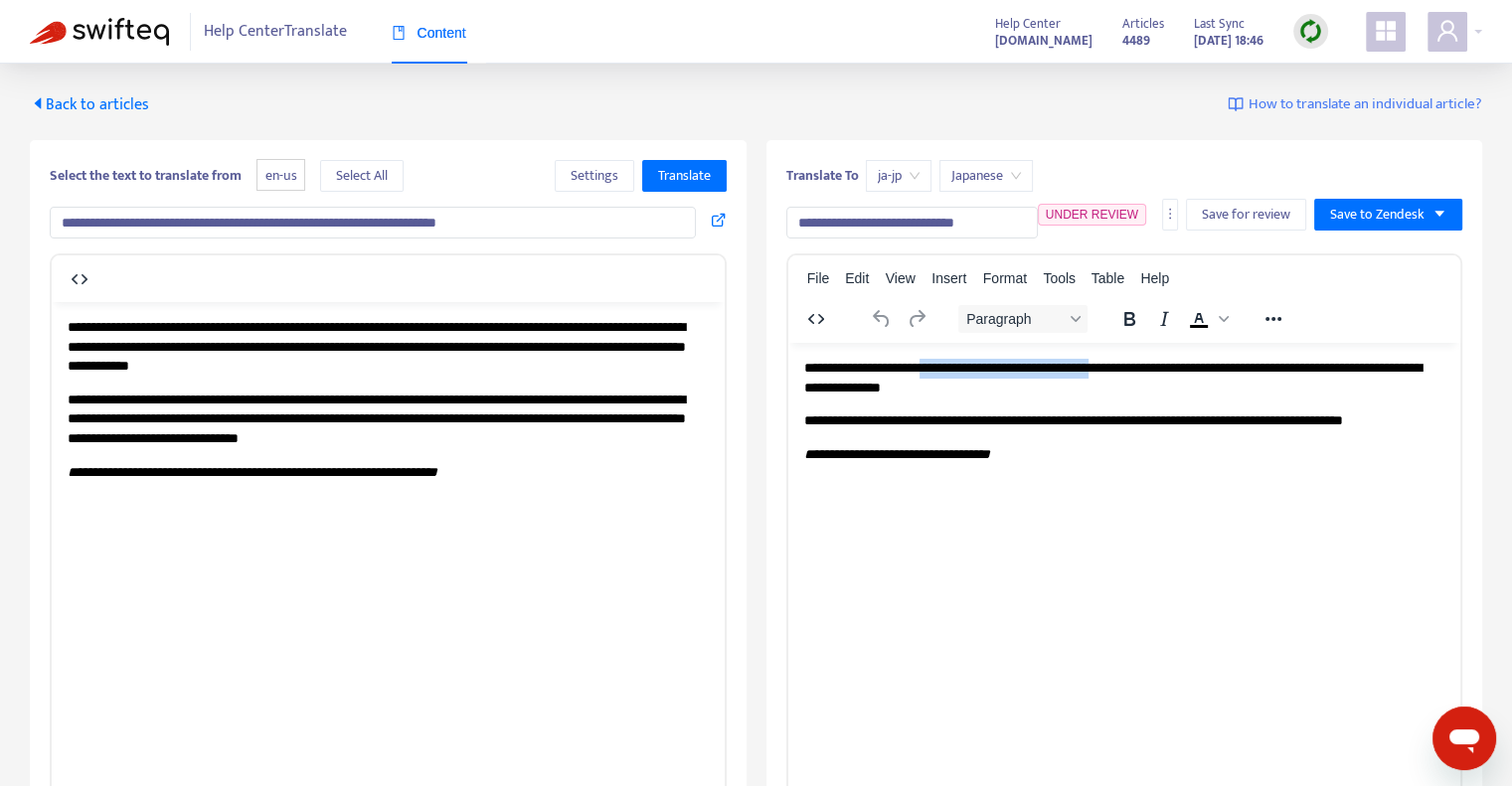 drag, startPoint x: 1117, startPoint y: 370, endPoint x: 1333, endPoint y: 369, distance: 216.0023 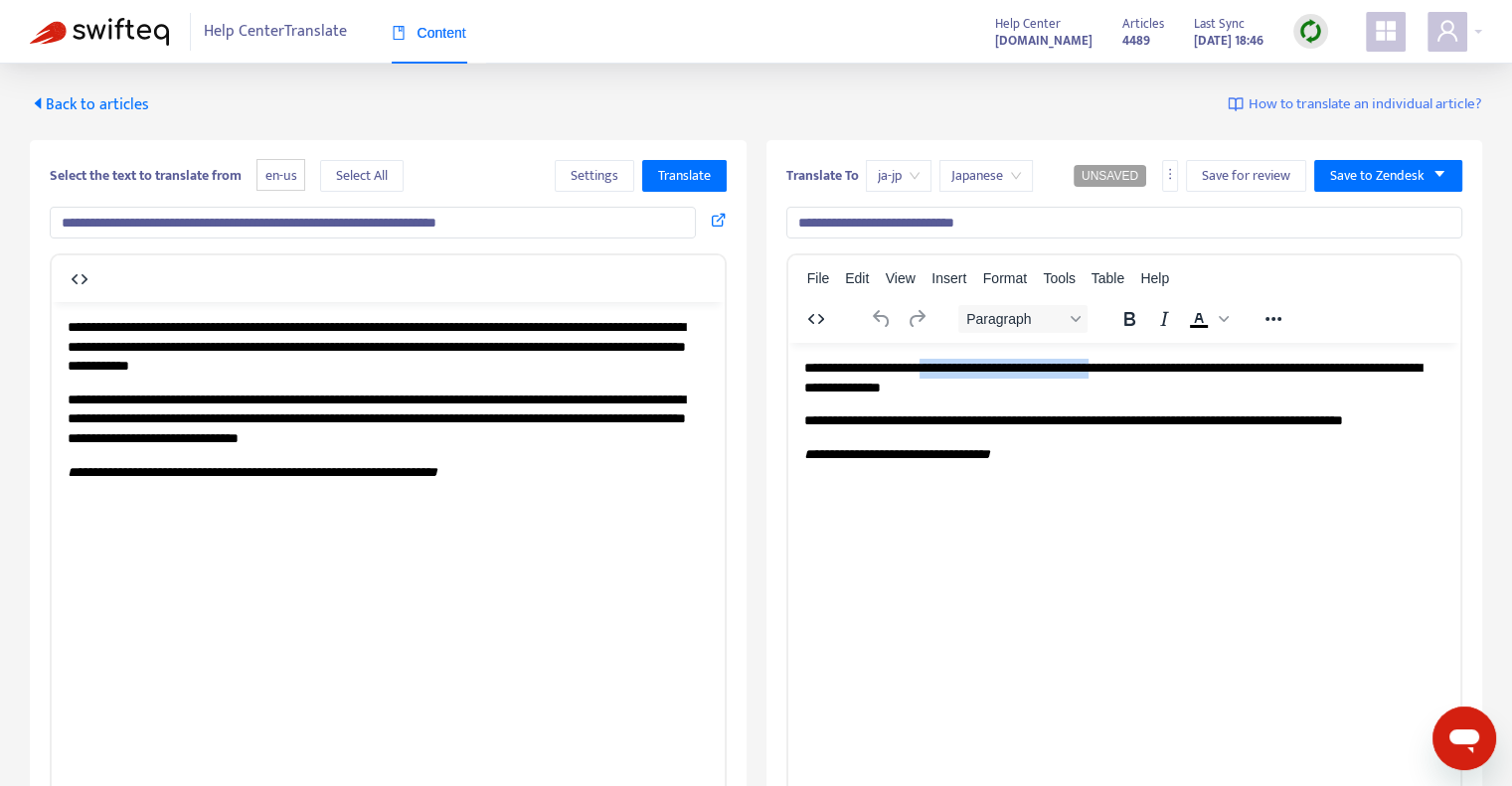 click on "**********" at bounding box center [1111, 377] 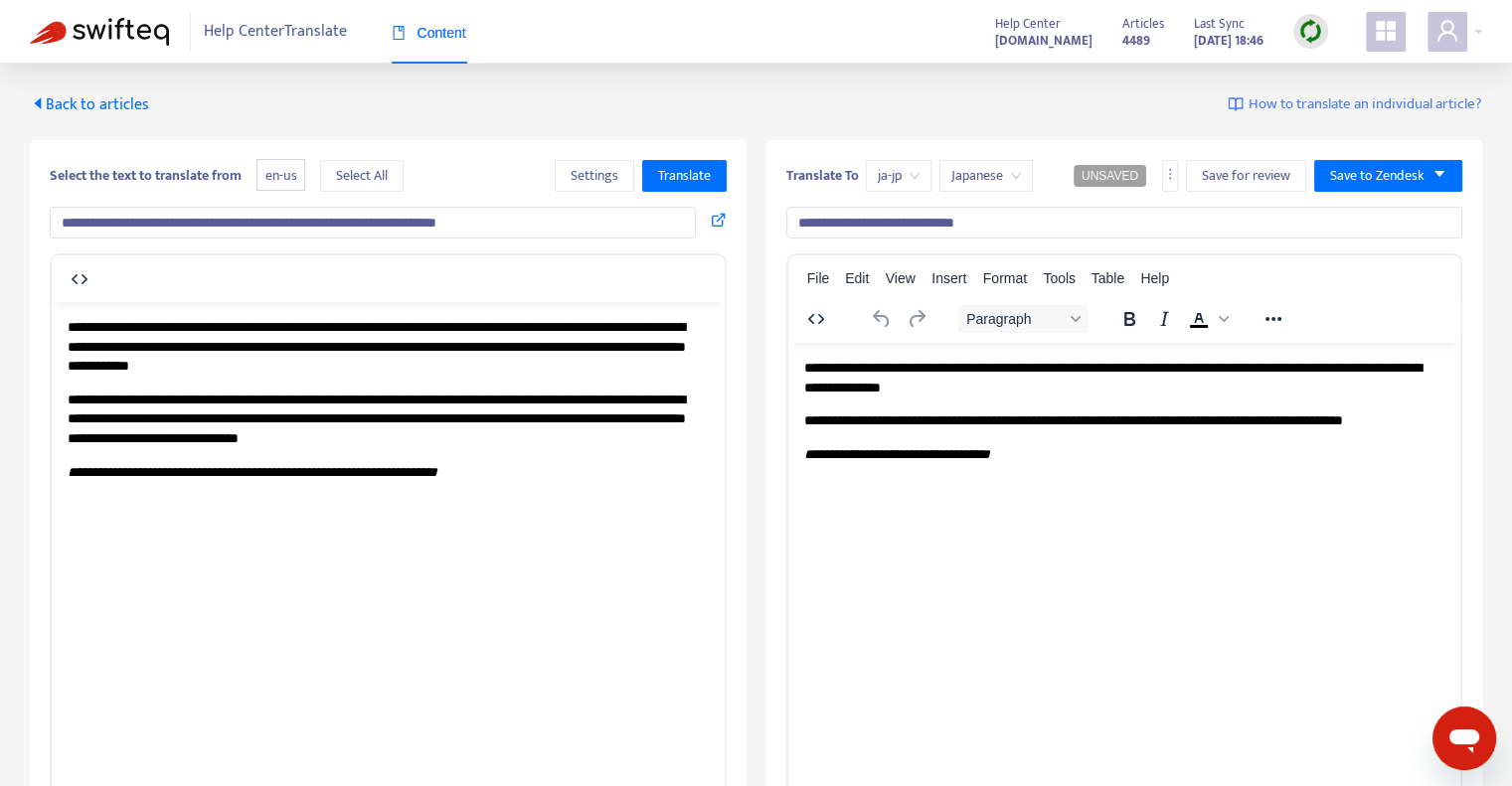 type 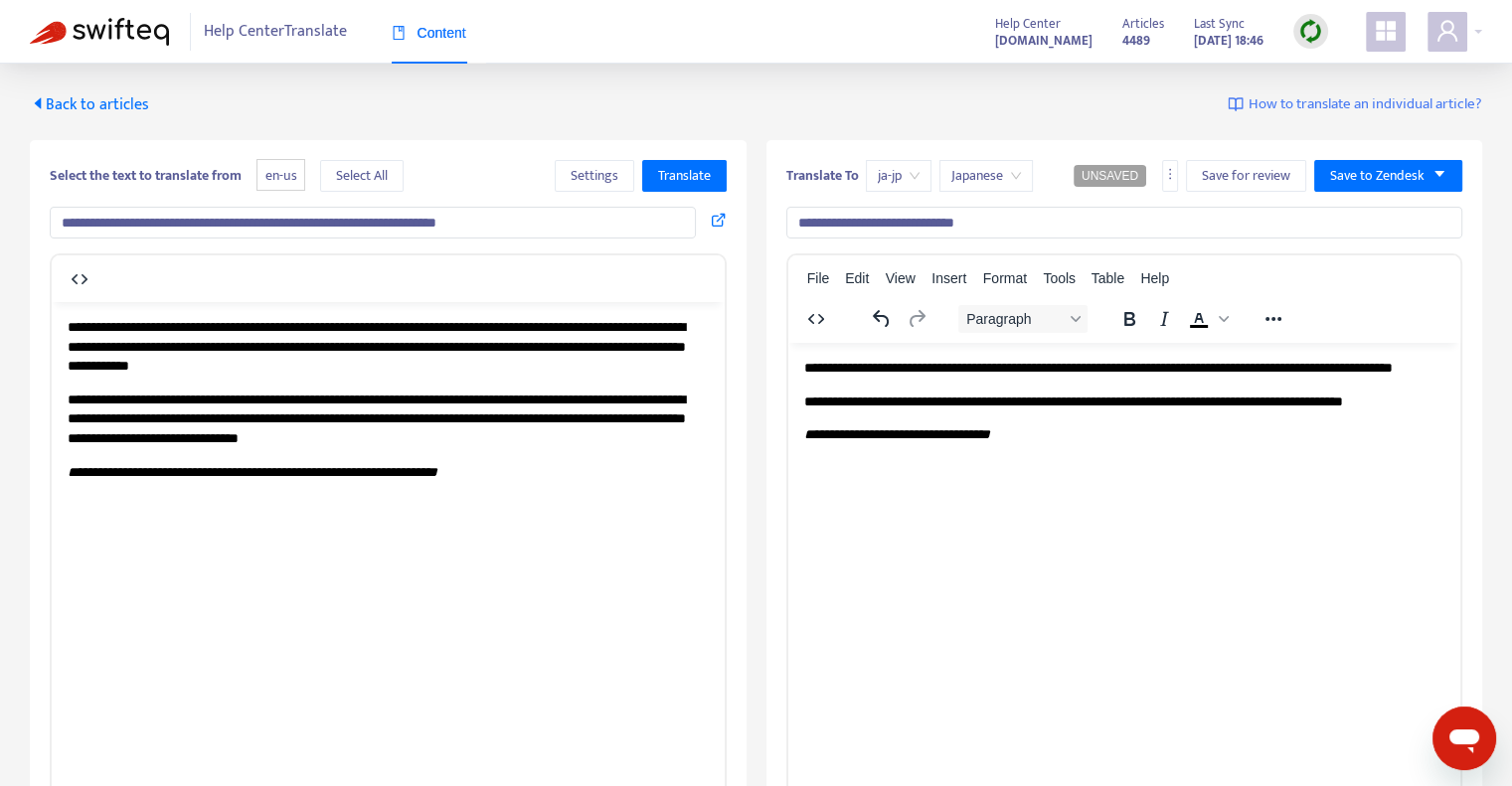 click on "**********" at bounding box center (1124, 223) 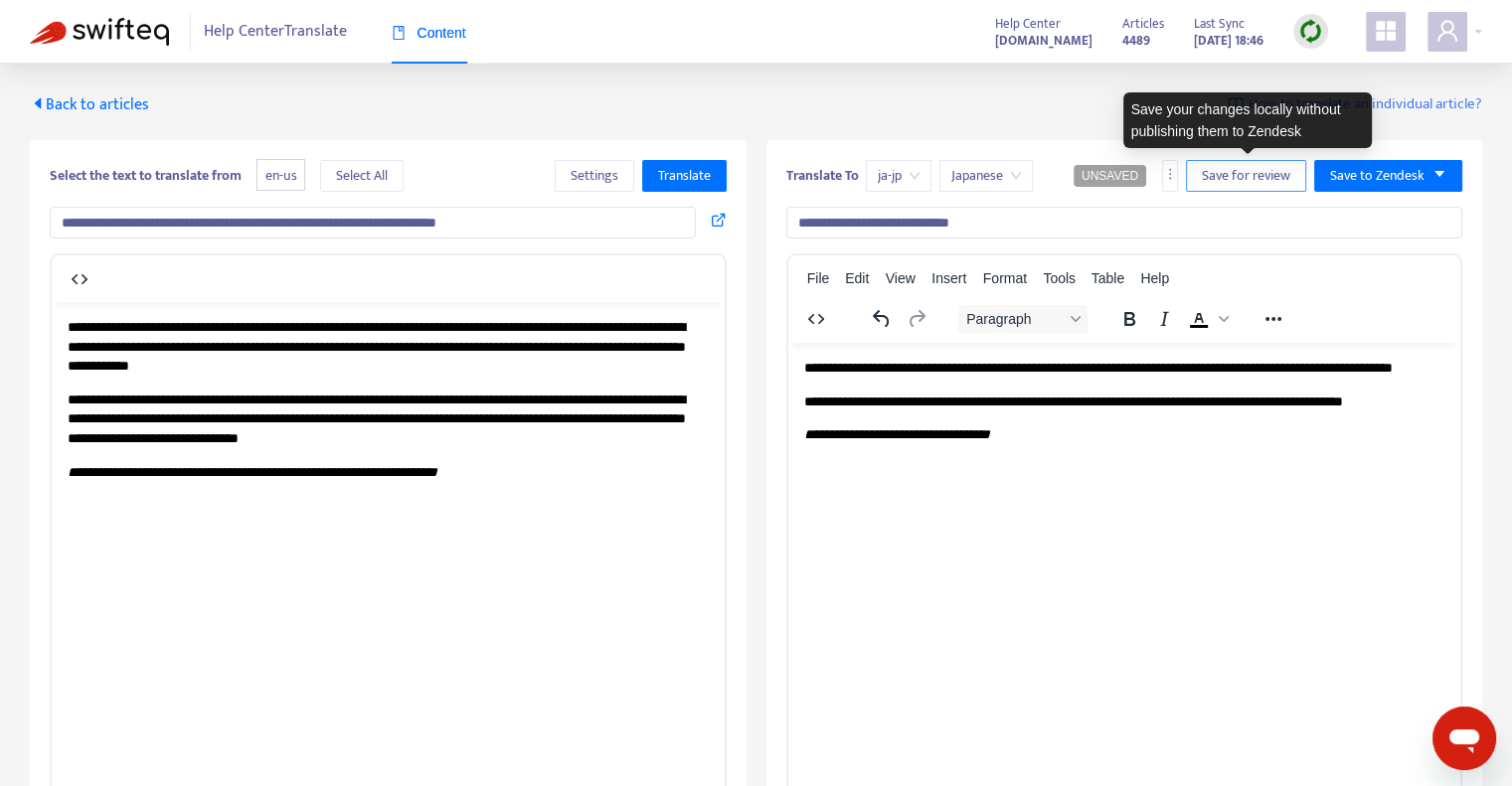 type on "**********" 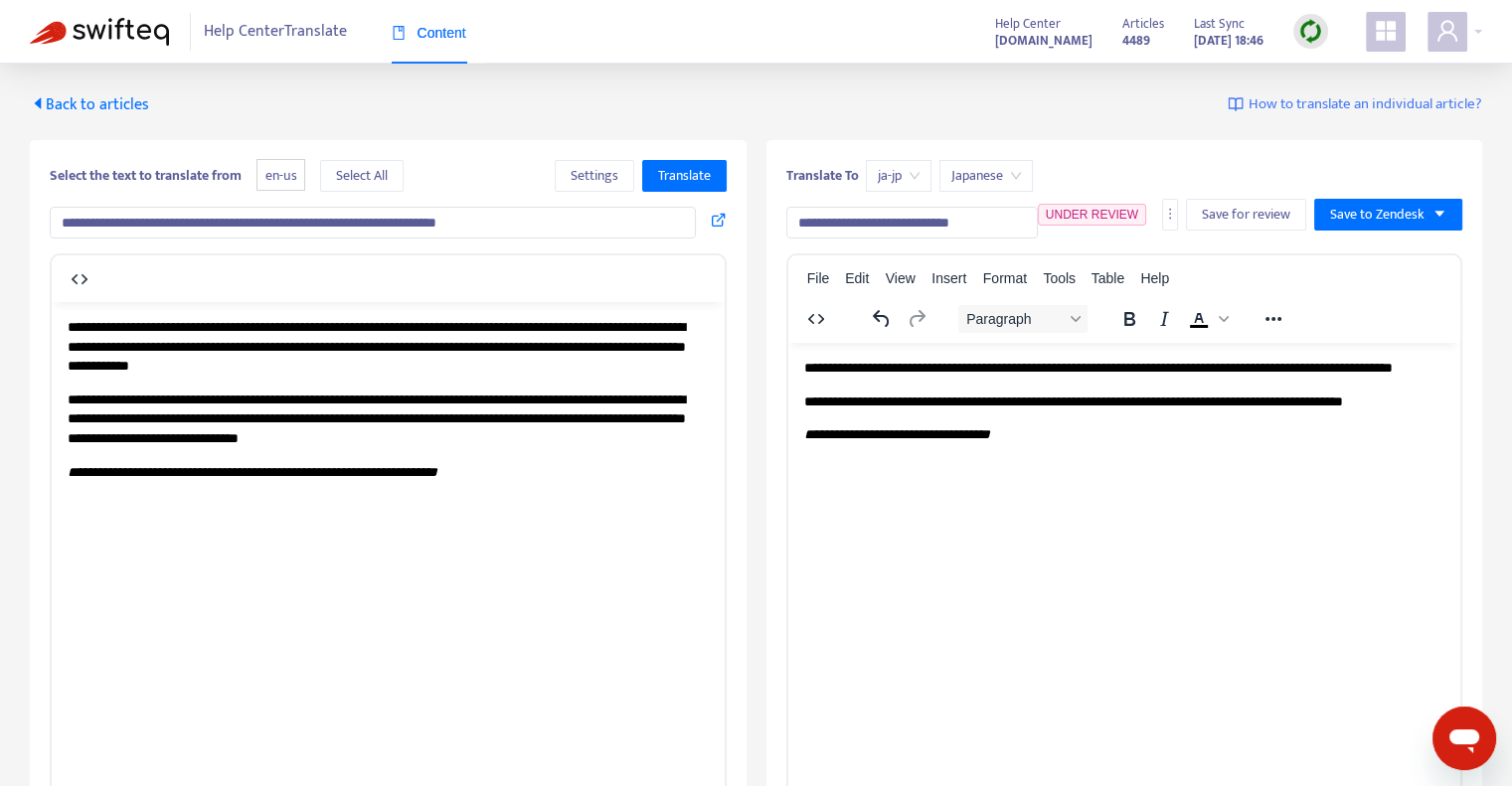 click at bounding box center (99, 32) 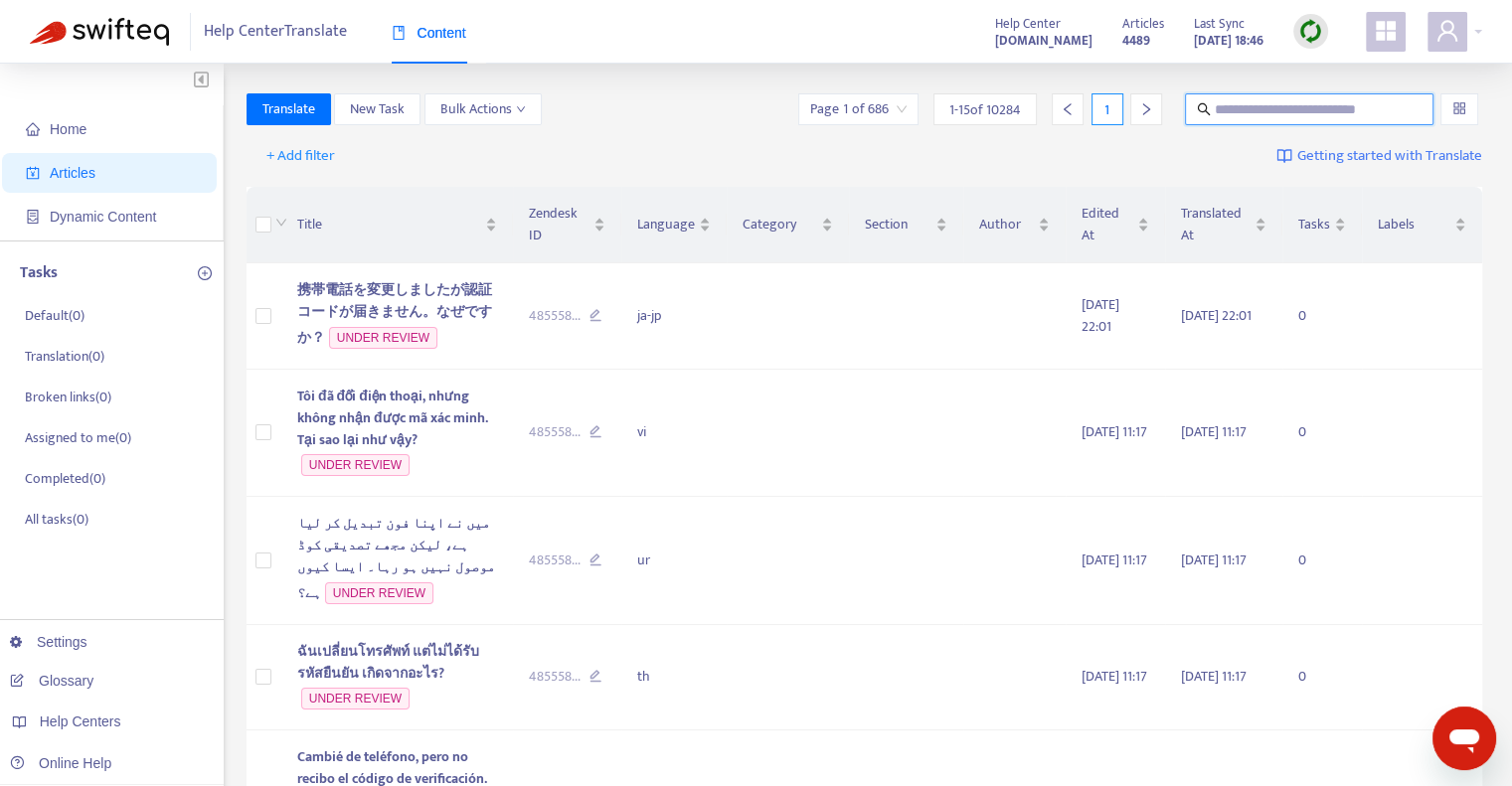 click at bounding box center [1310, 109] 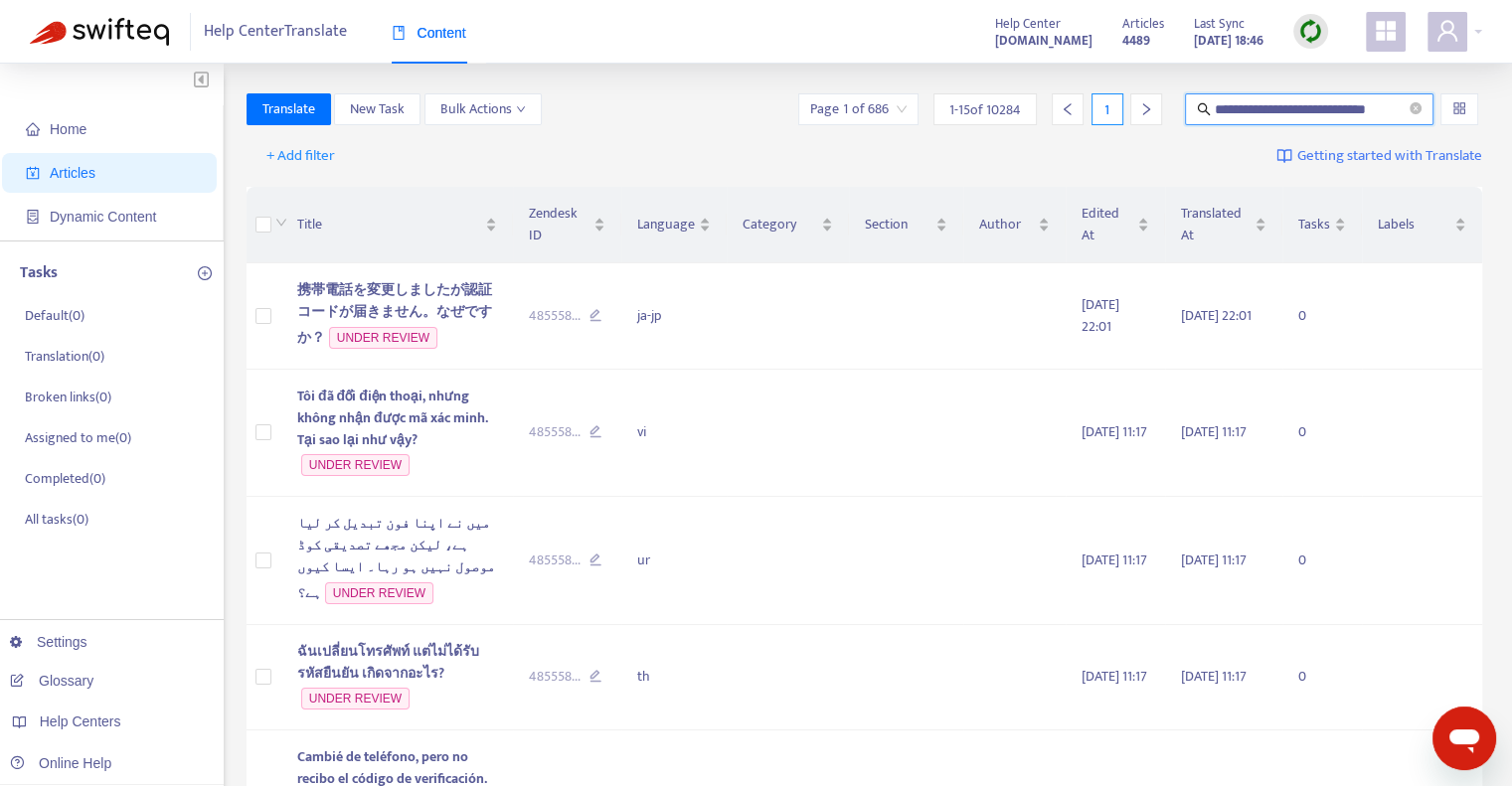 type on "**********" 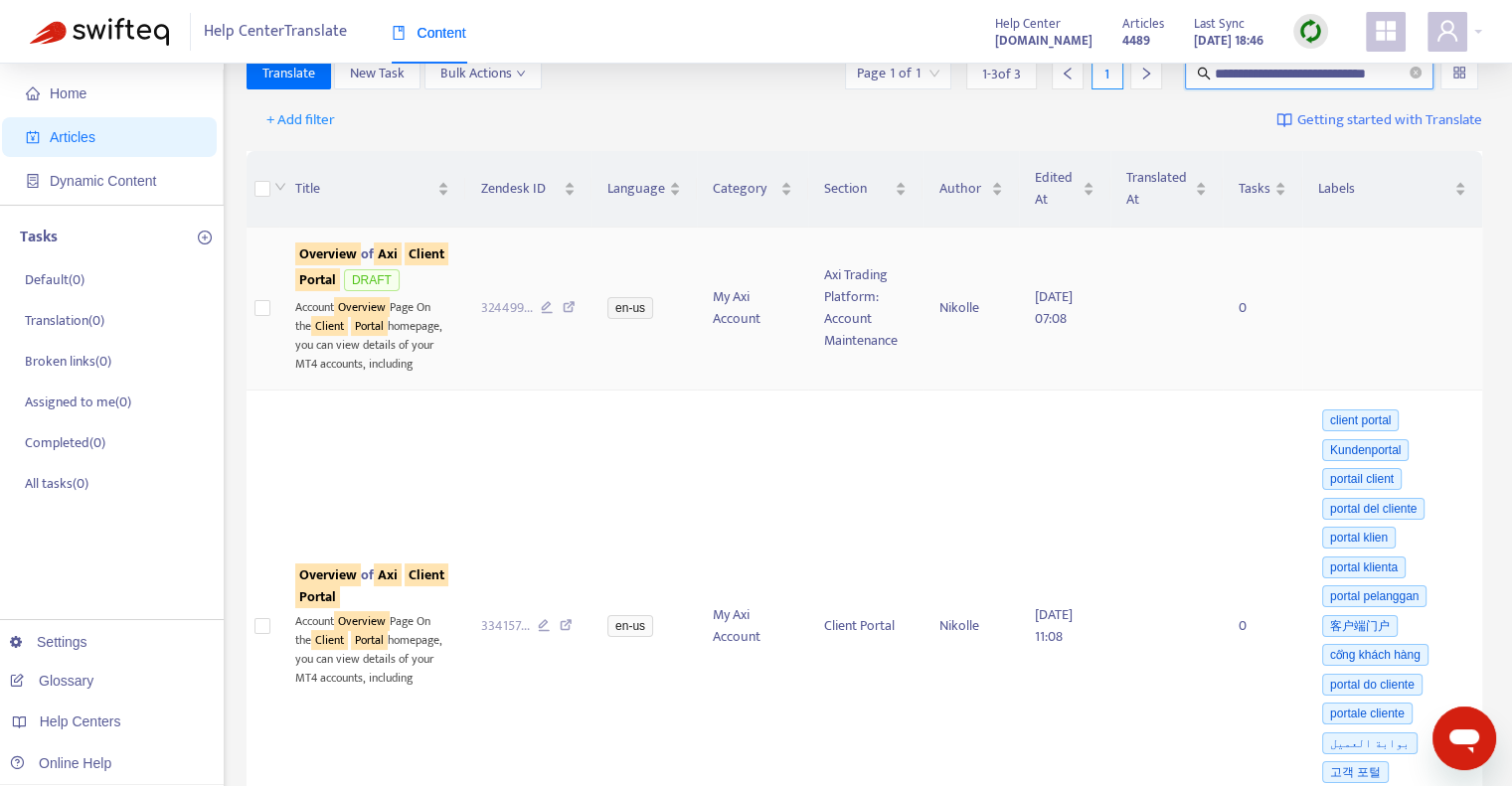 scroll, scrollTop: 32, scrollLeft: 0, axis: vertical 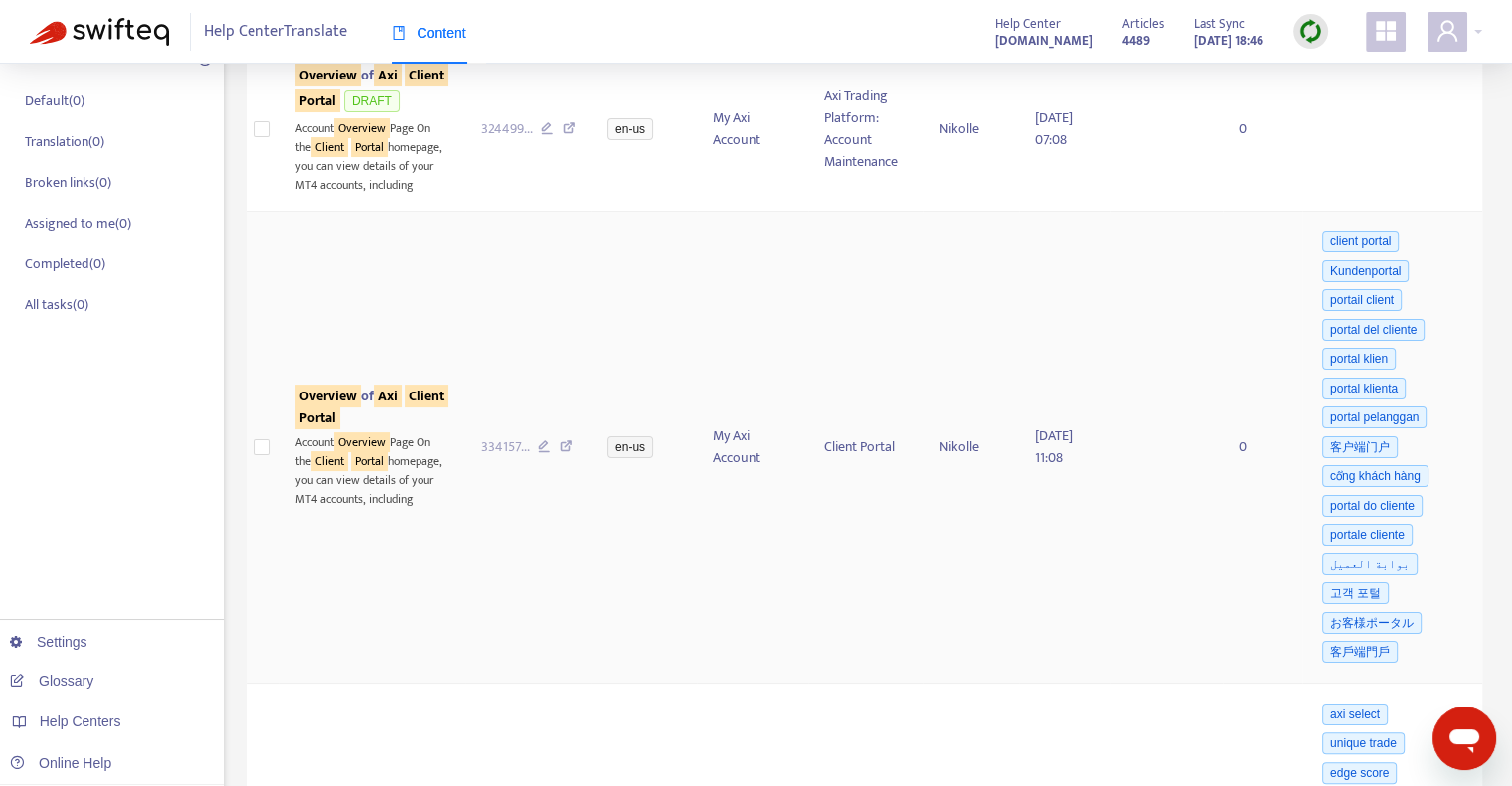 click on "Account  Overview  Page
On the  Client   Portal  homepage, you can view details of your MT4 accounts, including" at bounding box center [372, 468] 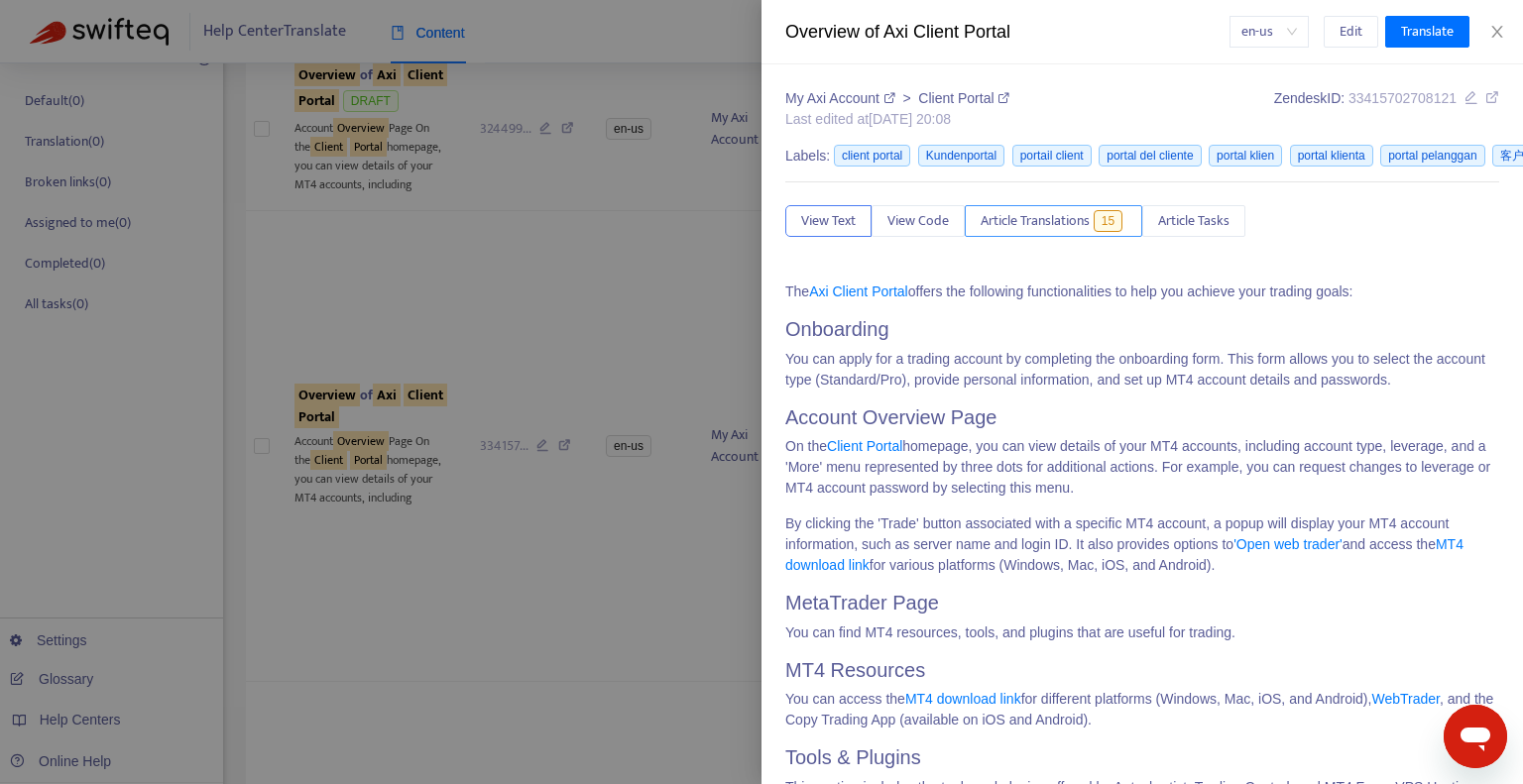 click on "Article Translations" at bounding box center (1035, 221) 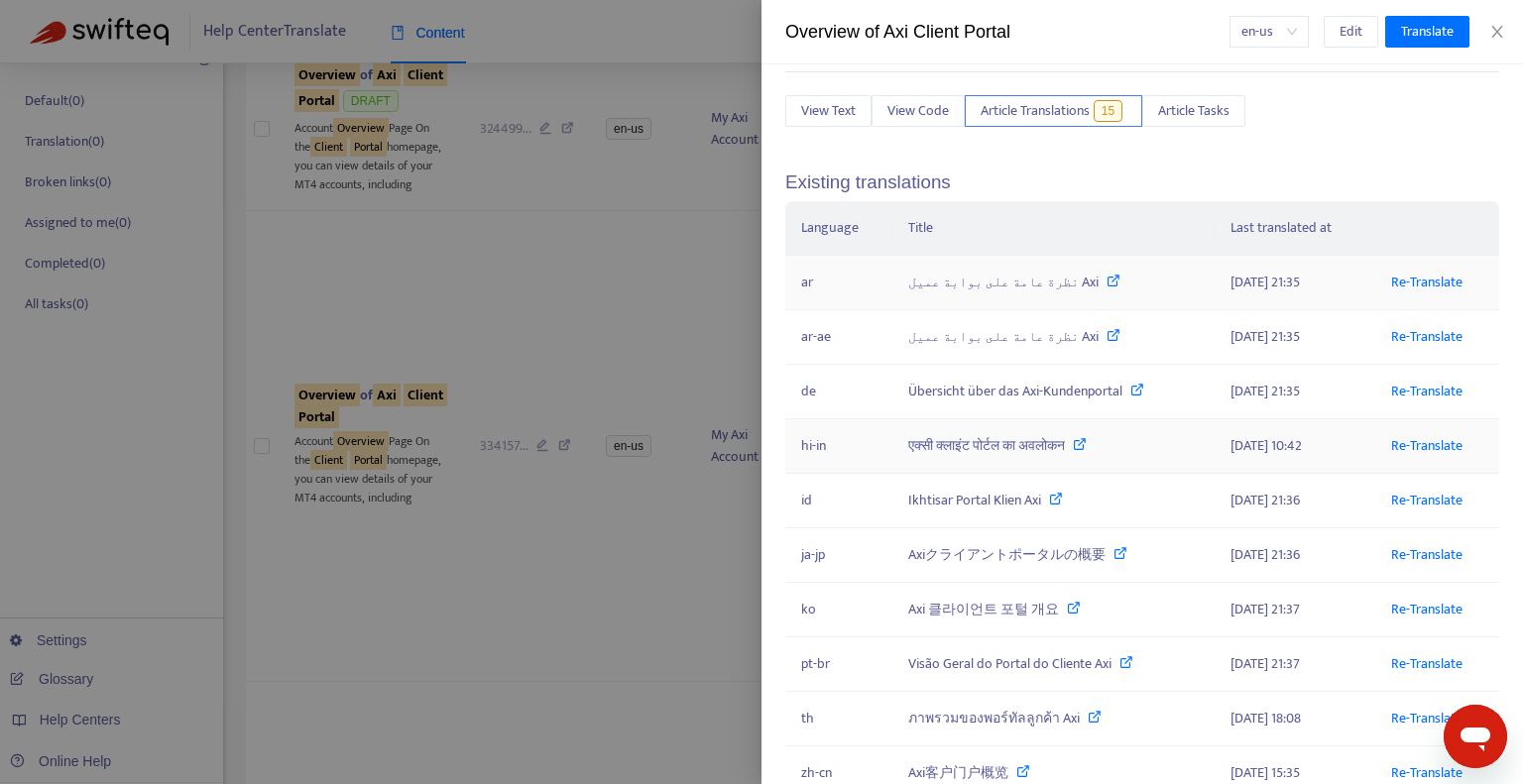 scroll, scrollTop: 113, scrollLeft: 0, axis: vertical 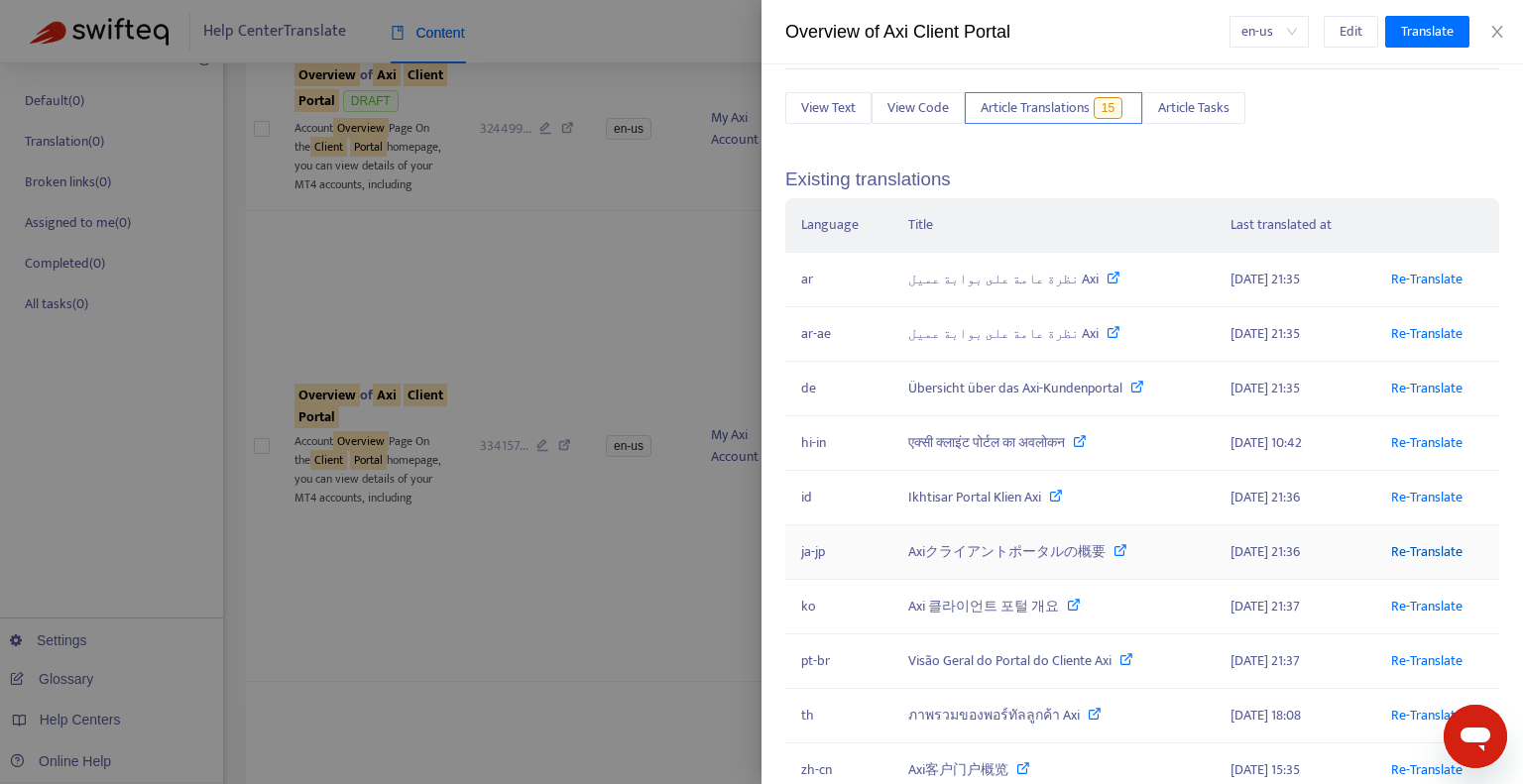 click on "Re-Translate" at bounding box center [1427, 551] 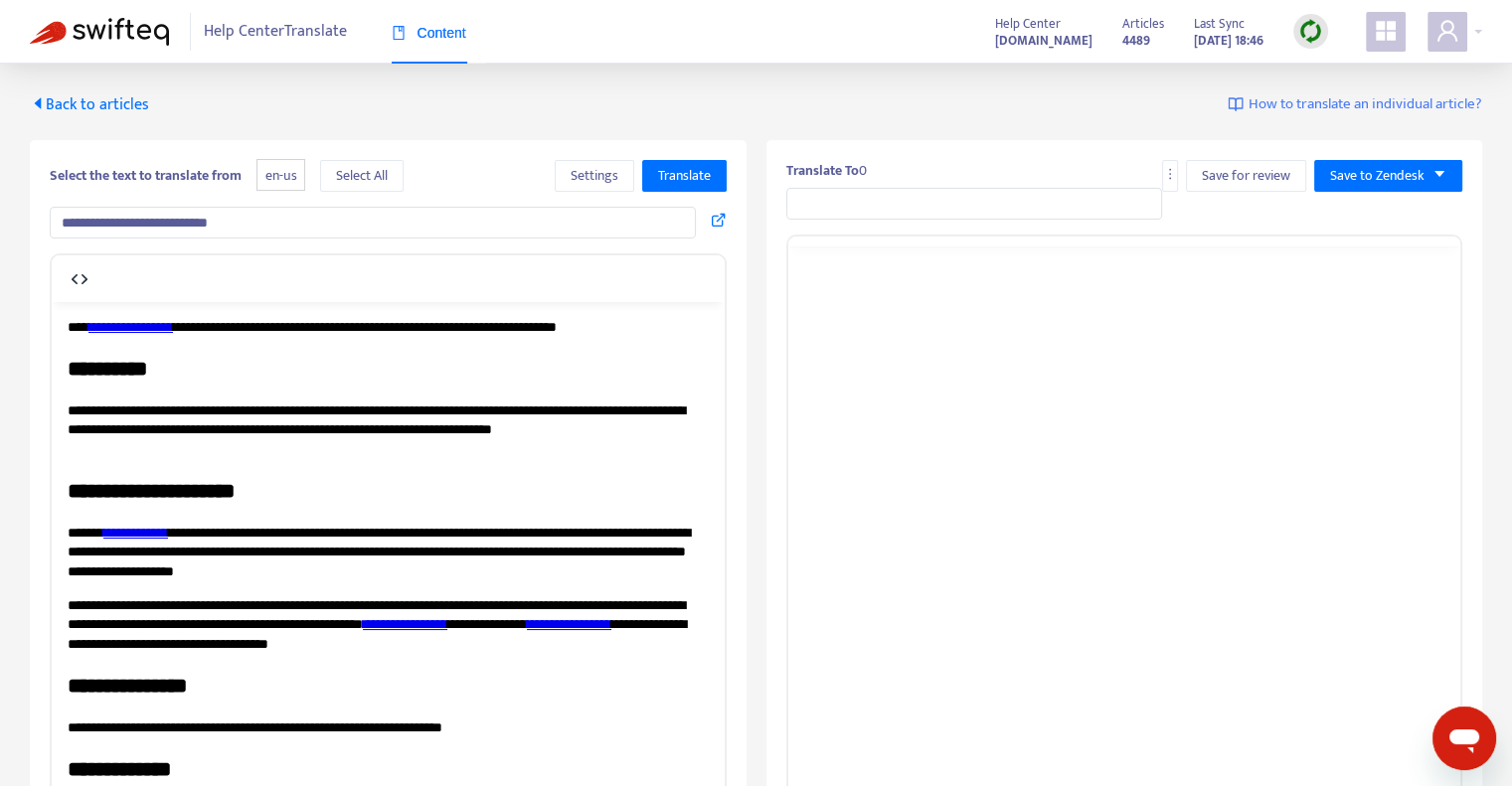 scroll, scrollTop: 0, scrollLeft: 0, axis: both 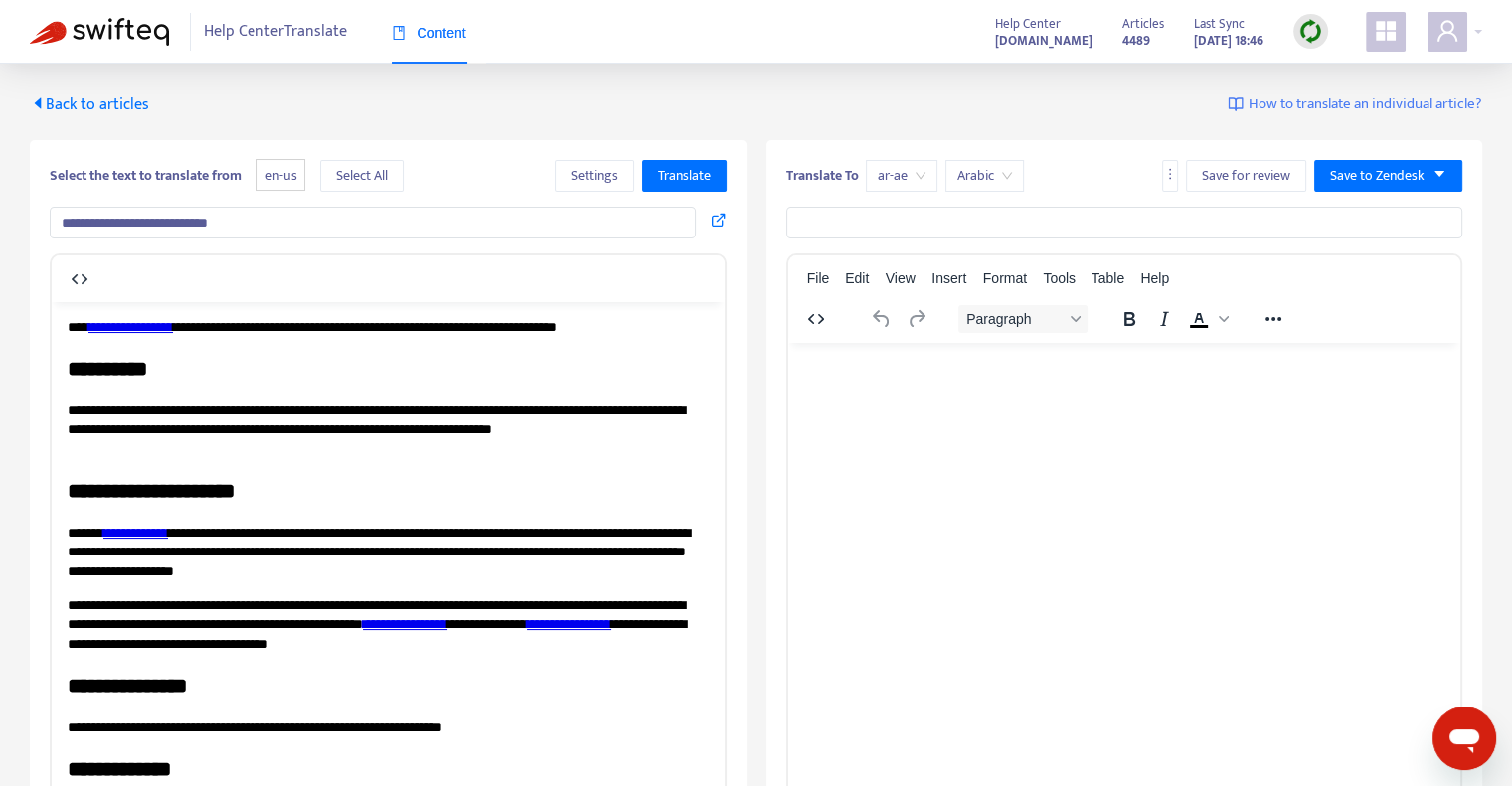 type on "**********" 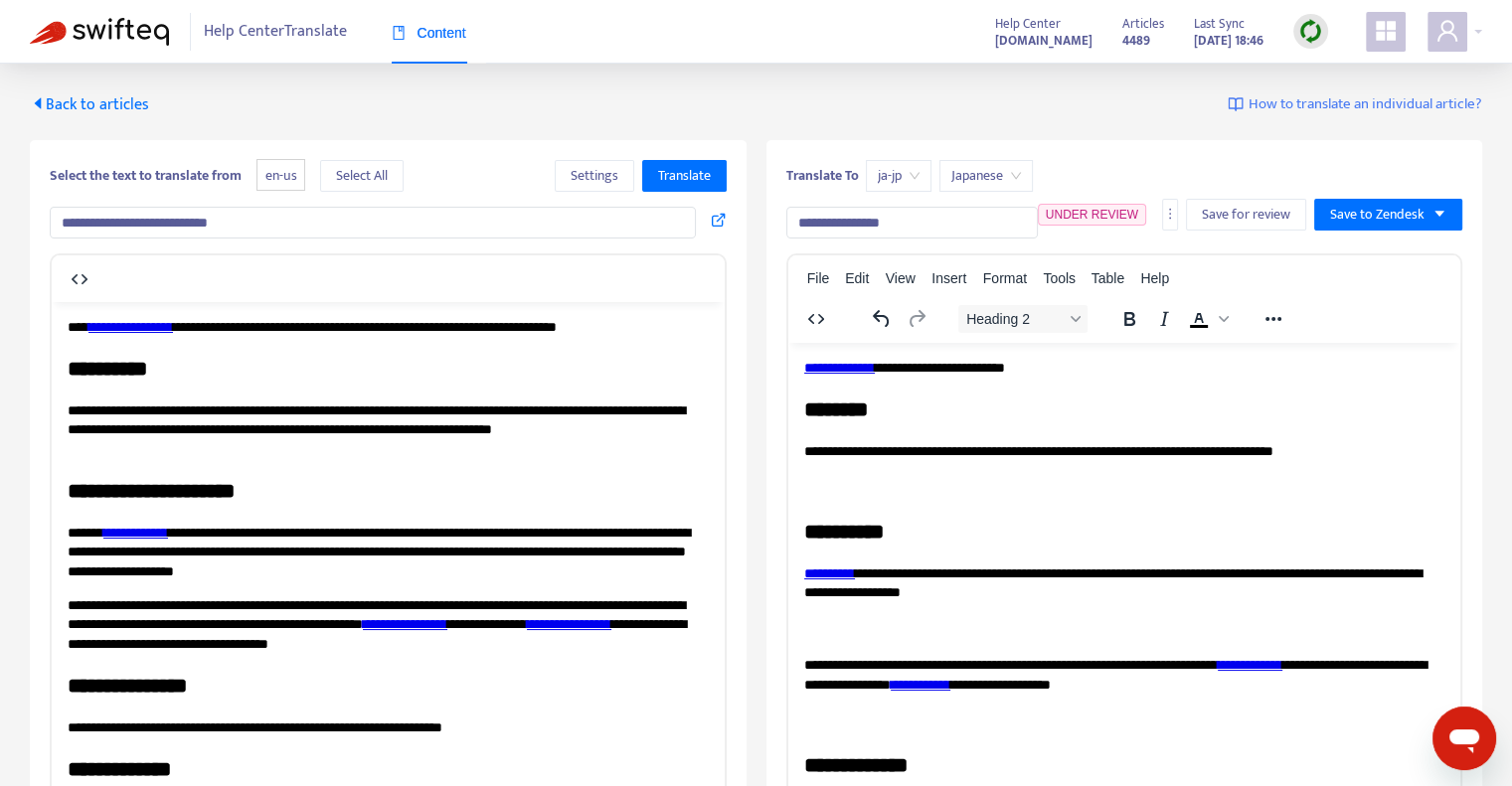 click on "********" at bounding box center (1116, 408) 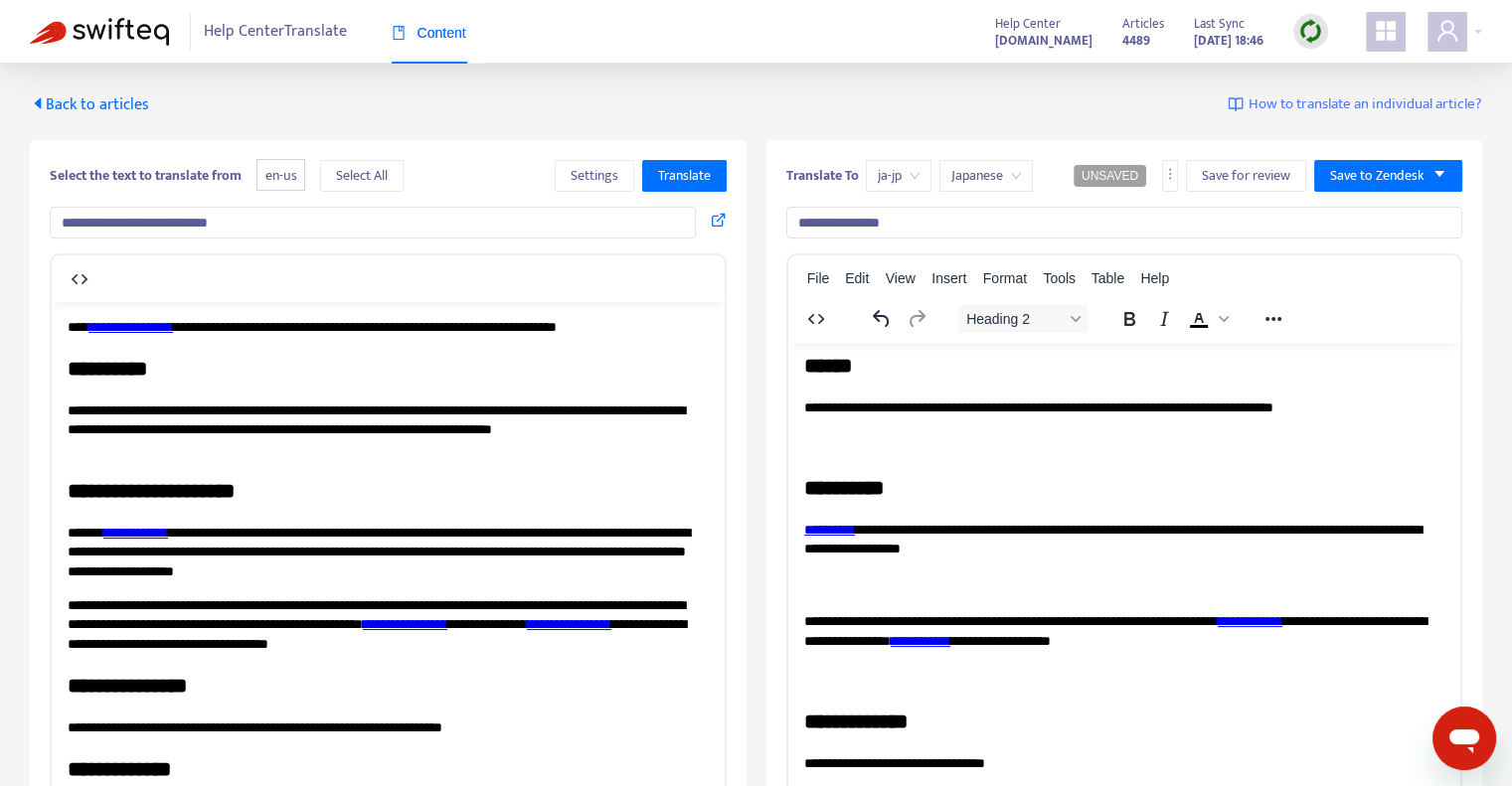 scroll, scrollTop: 70, scrollLeft: 0, axis: vertical 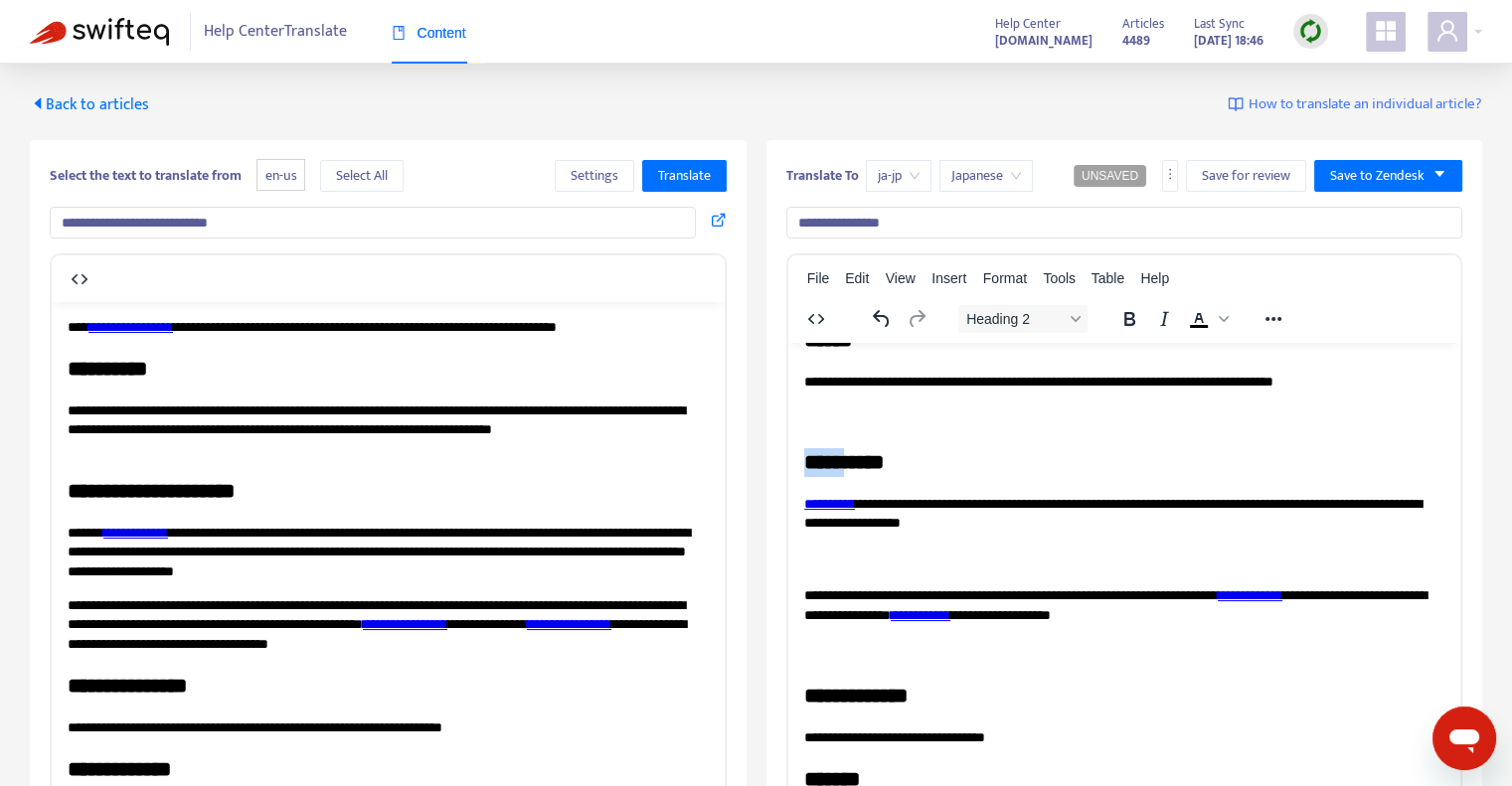 drag, startPoint x: 906, startPoint y: 458, endPoint x: 807, endPoint y: 466, distance: 99.32271 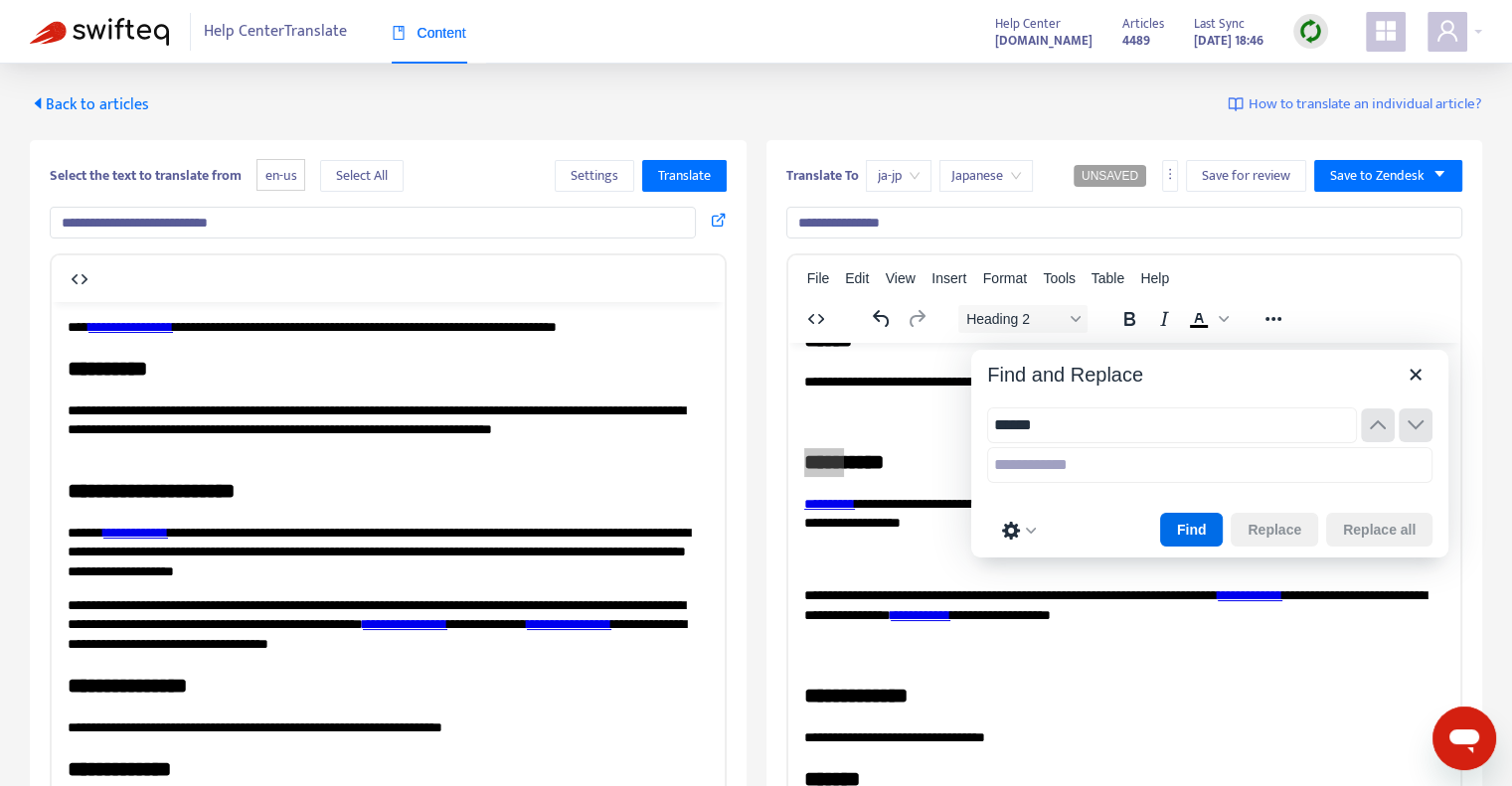 type on "*****" 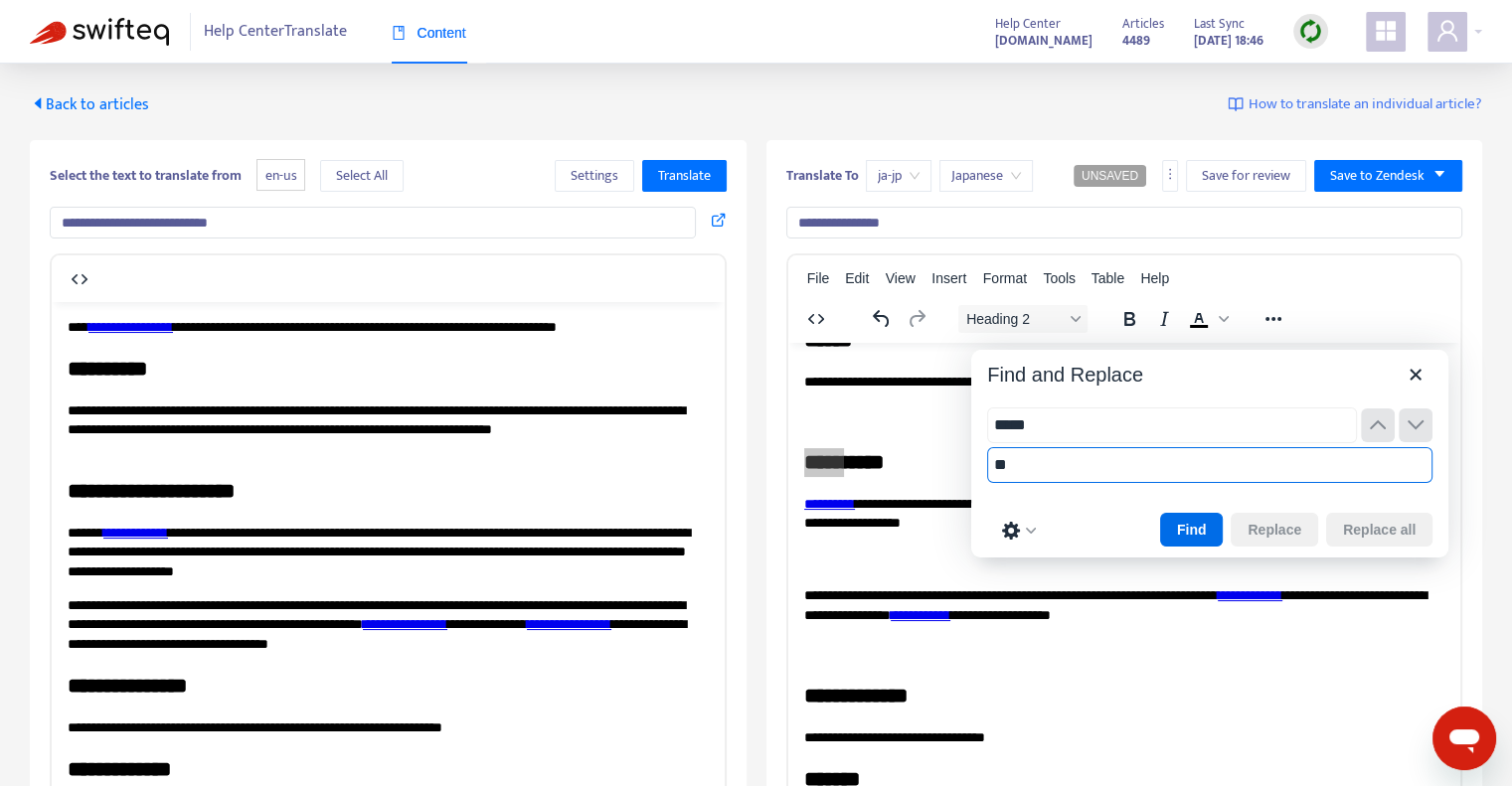 type on "**" 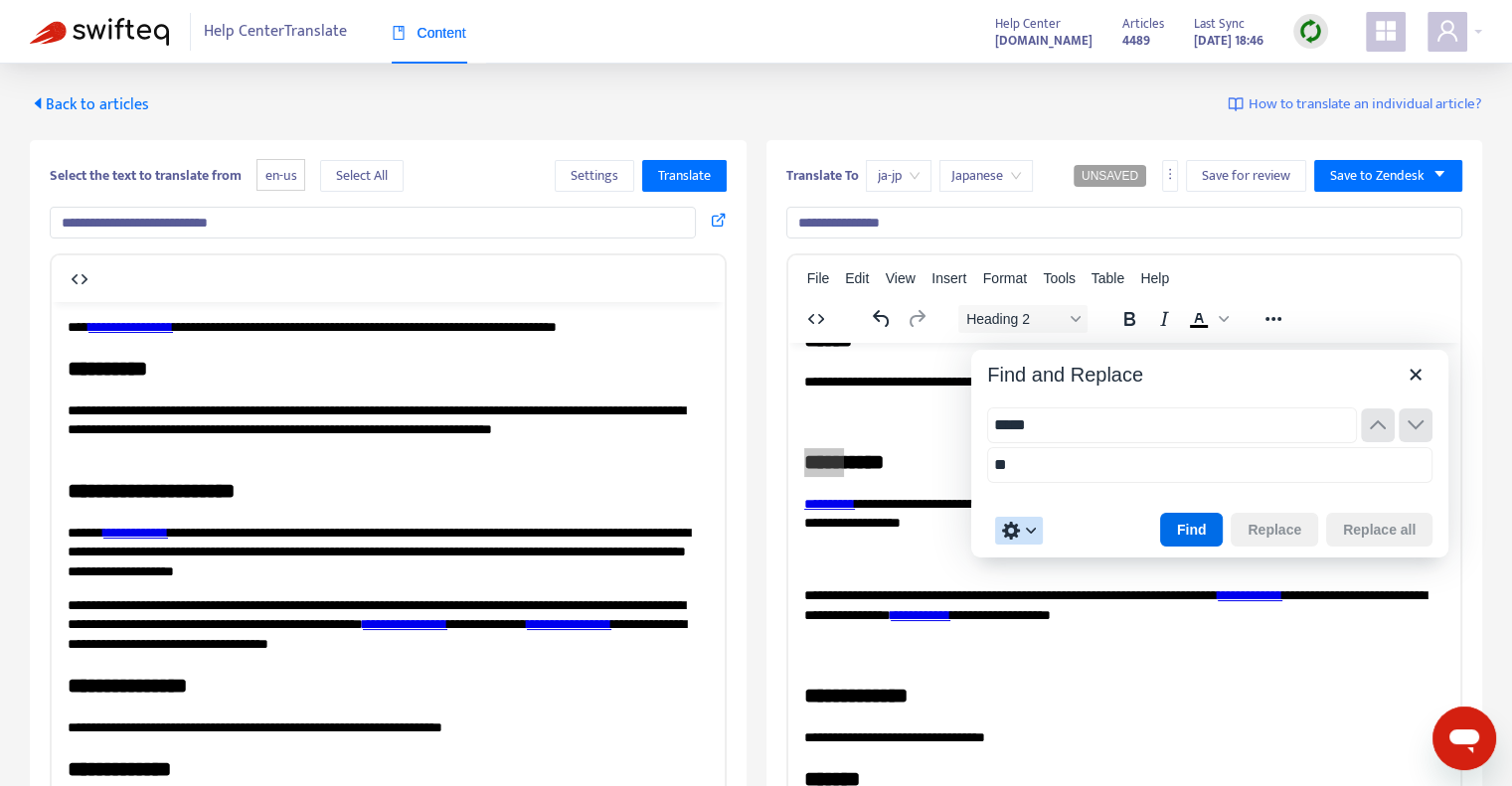 type 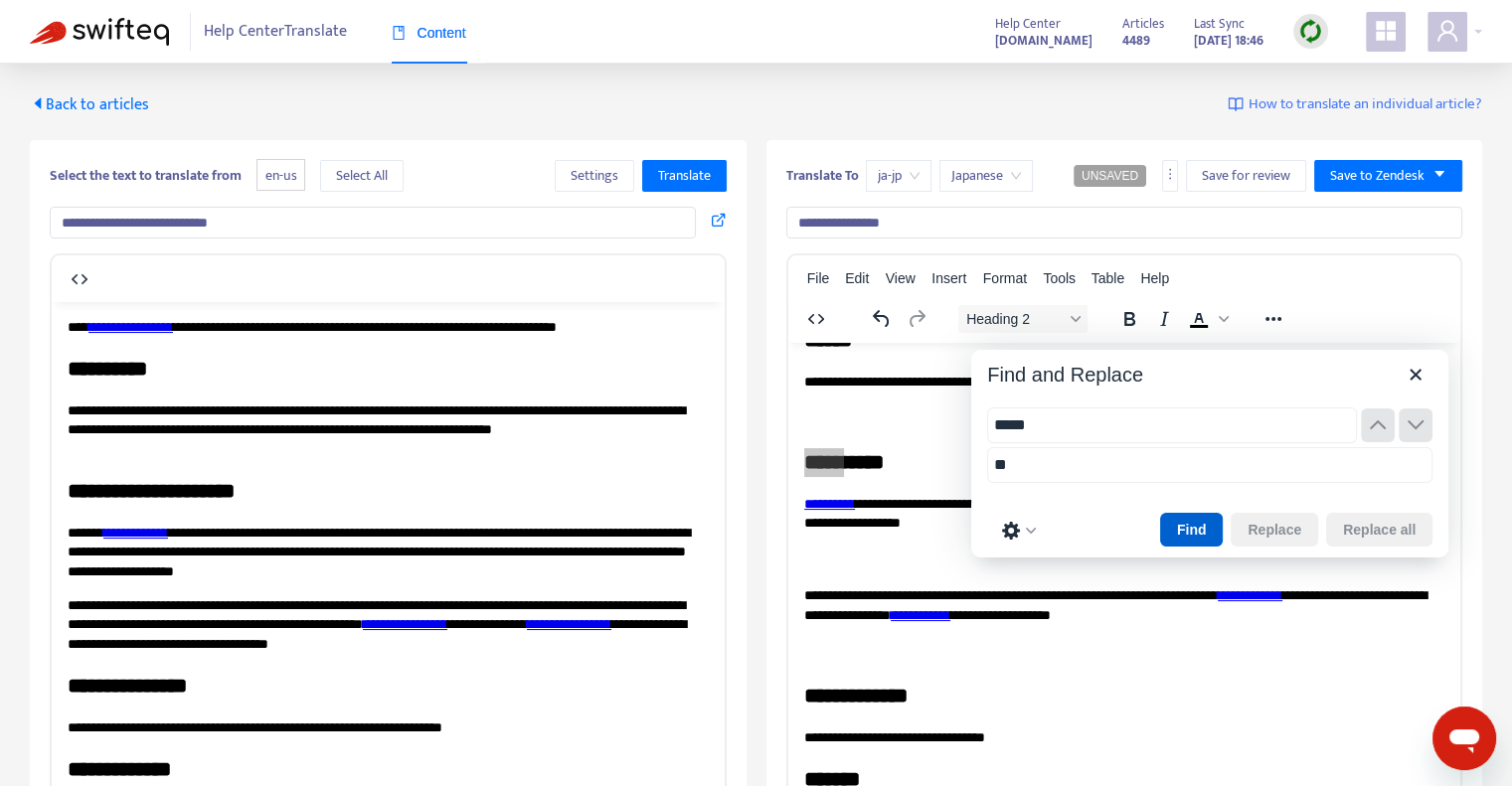 type 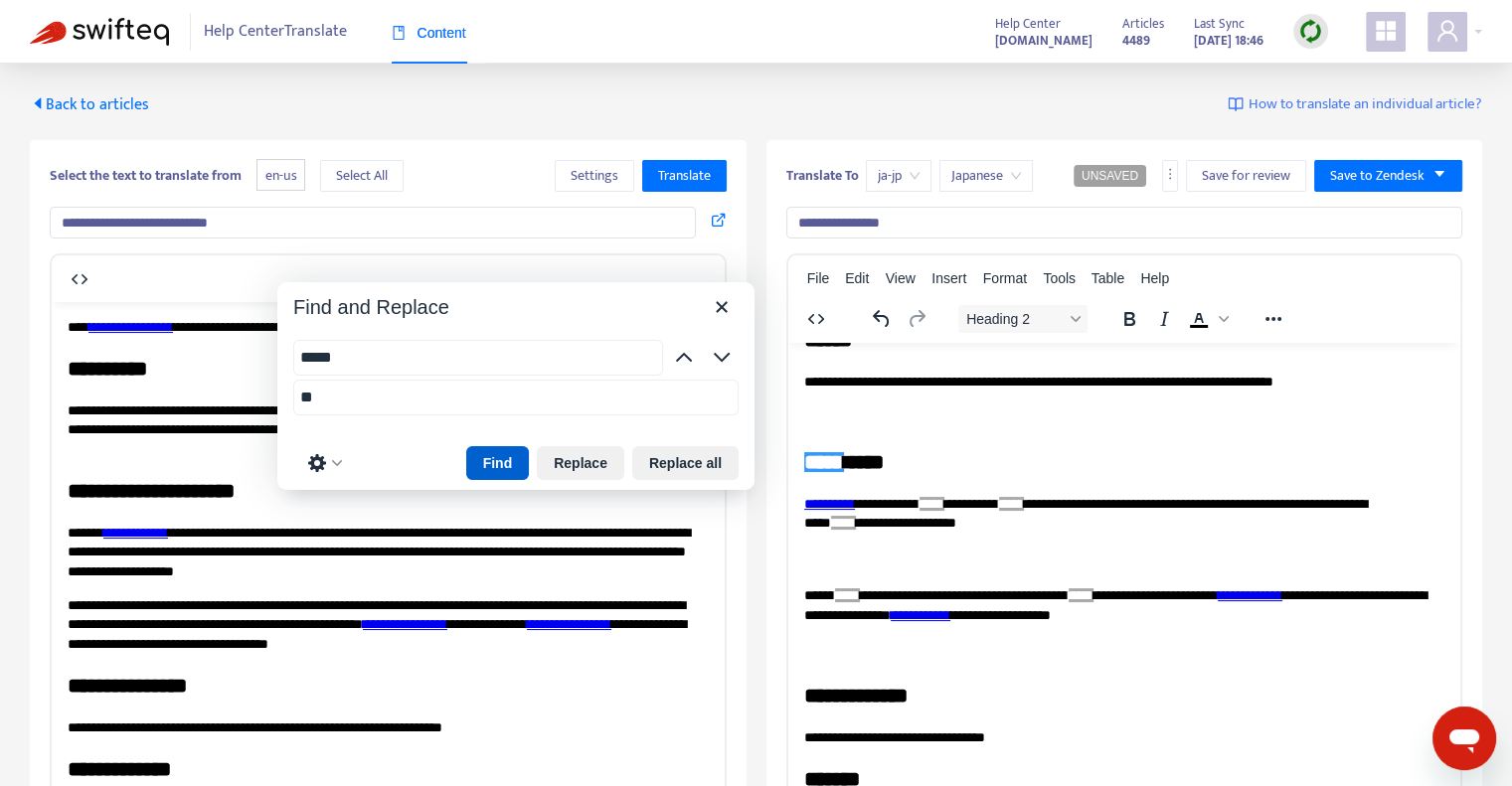 drag, startPoint x: 1233, startPoint y: 378, endPoint x: 503, endPoint y: 317, distance: 732.5442 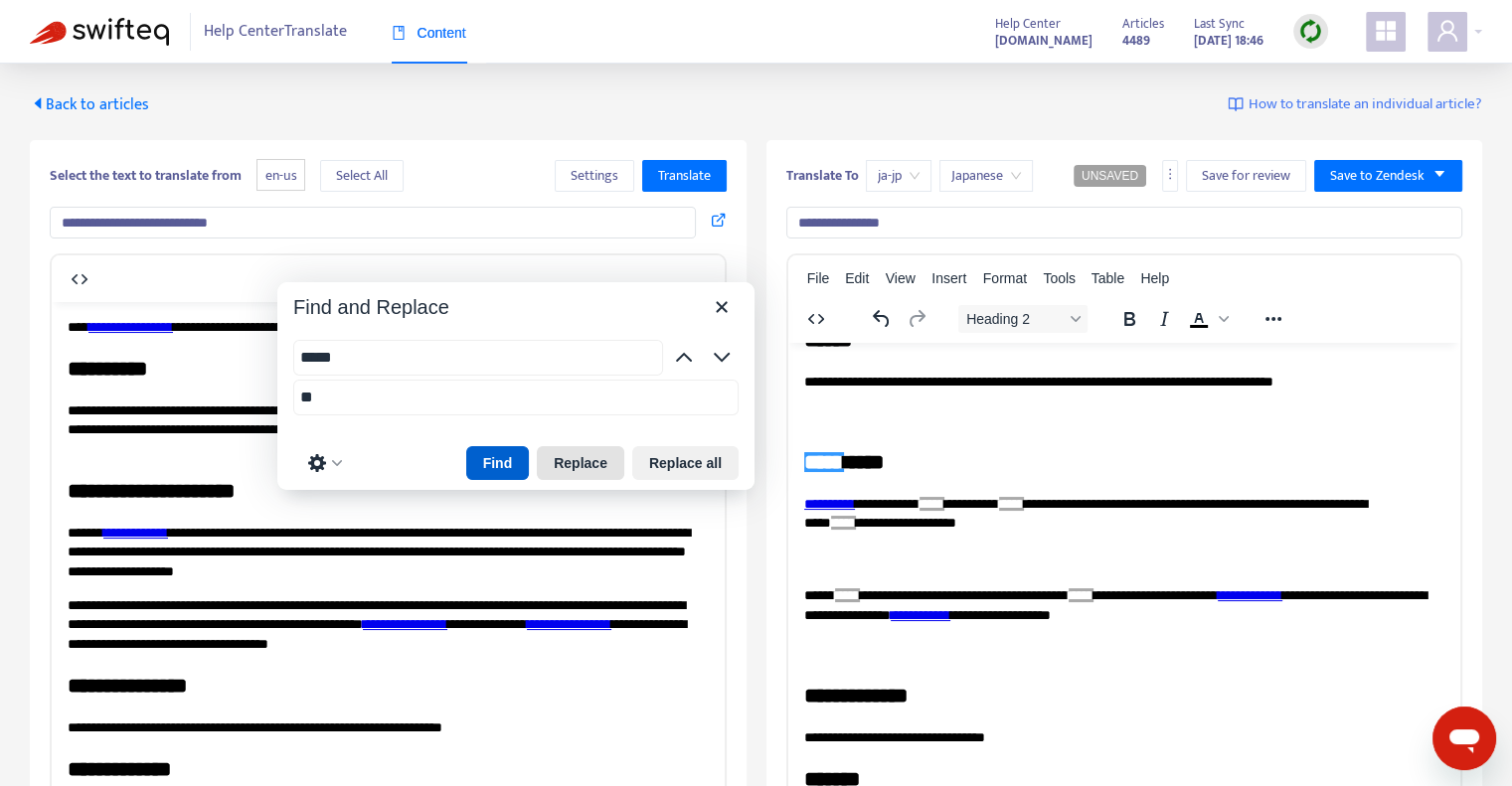 click on "Replace" at bounding box center (581, 463) 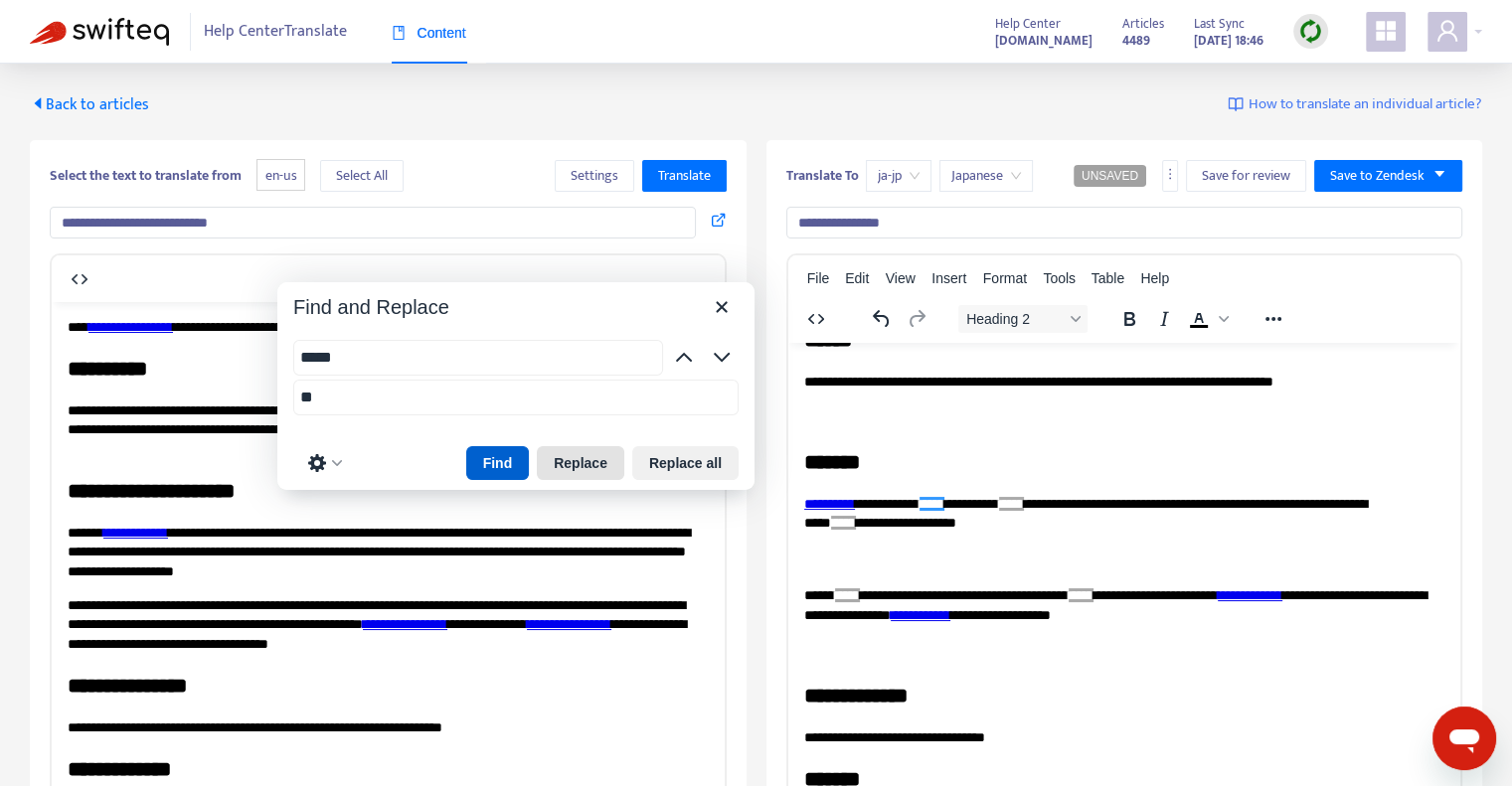 click on "Replace" at bounding box center [581, 463] 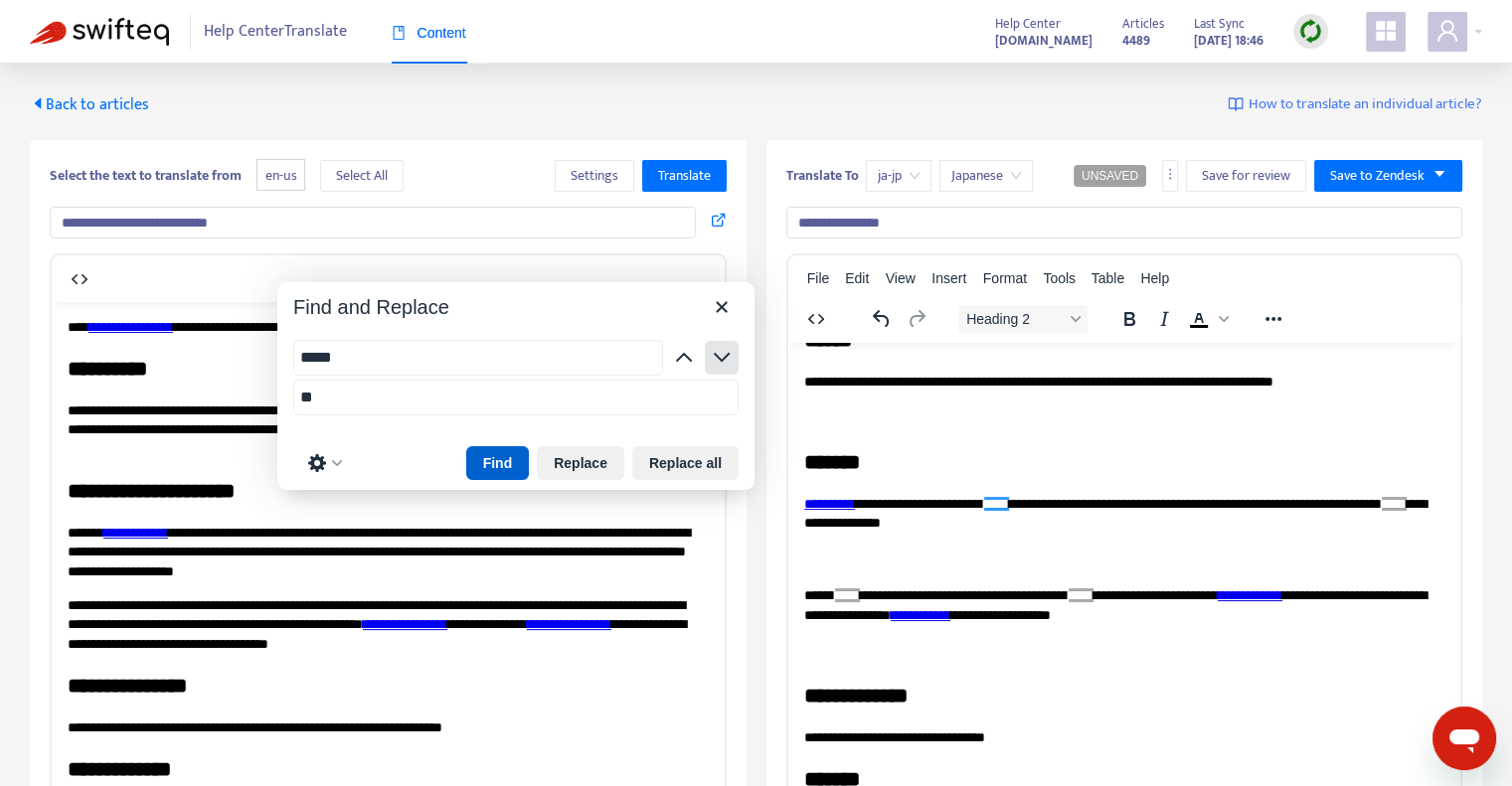 click 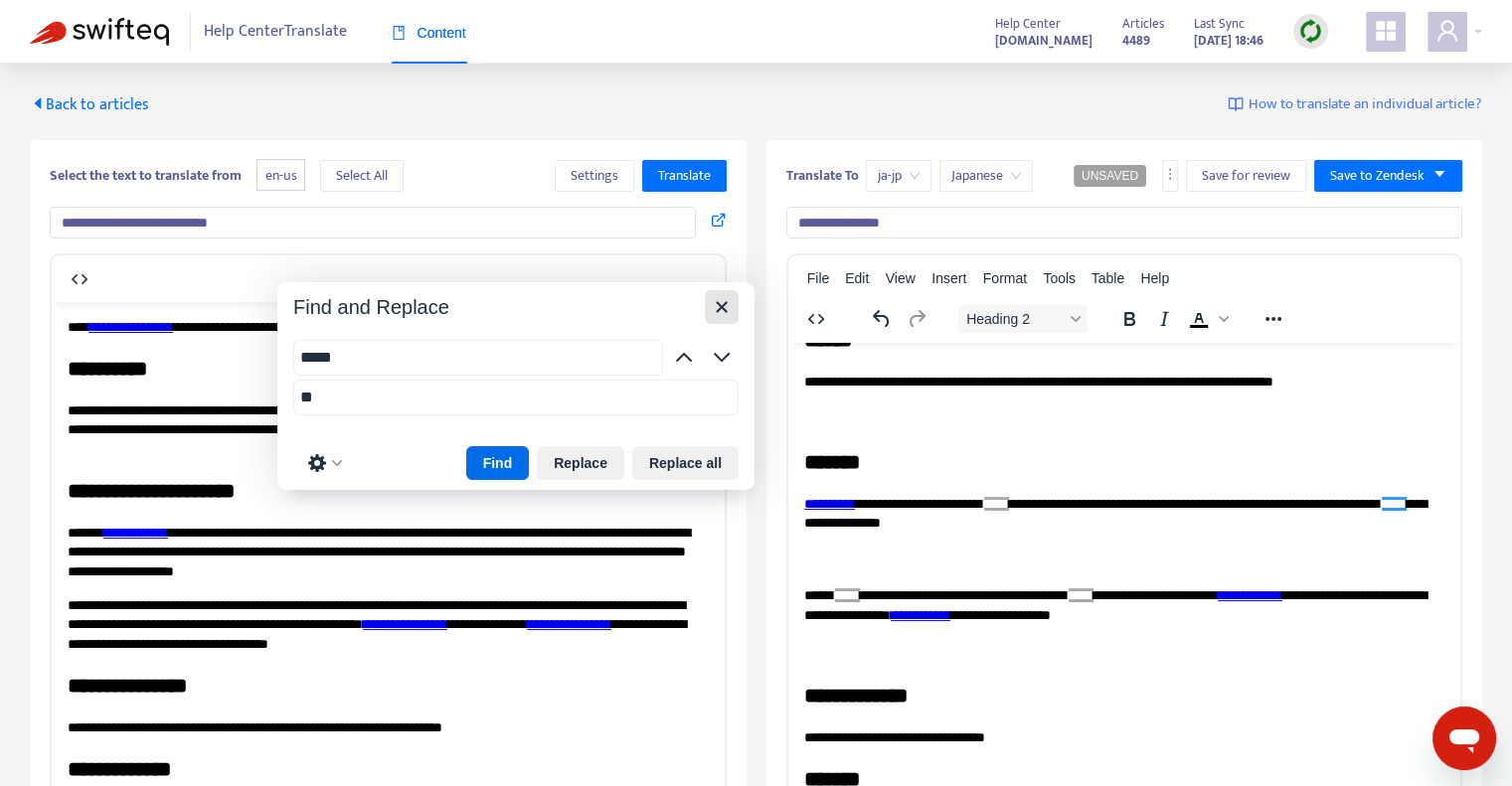 click 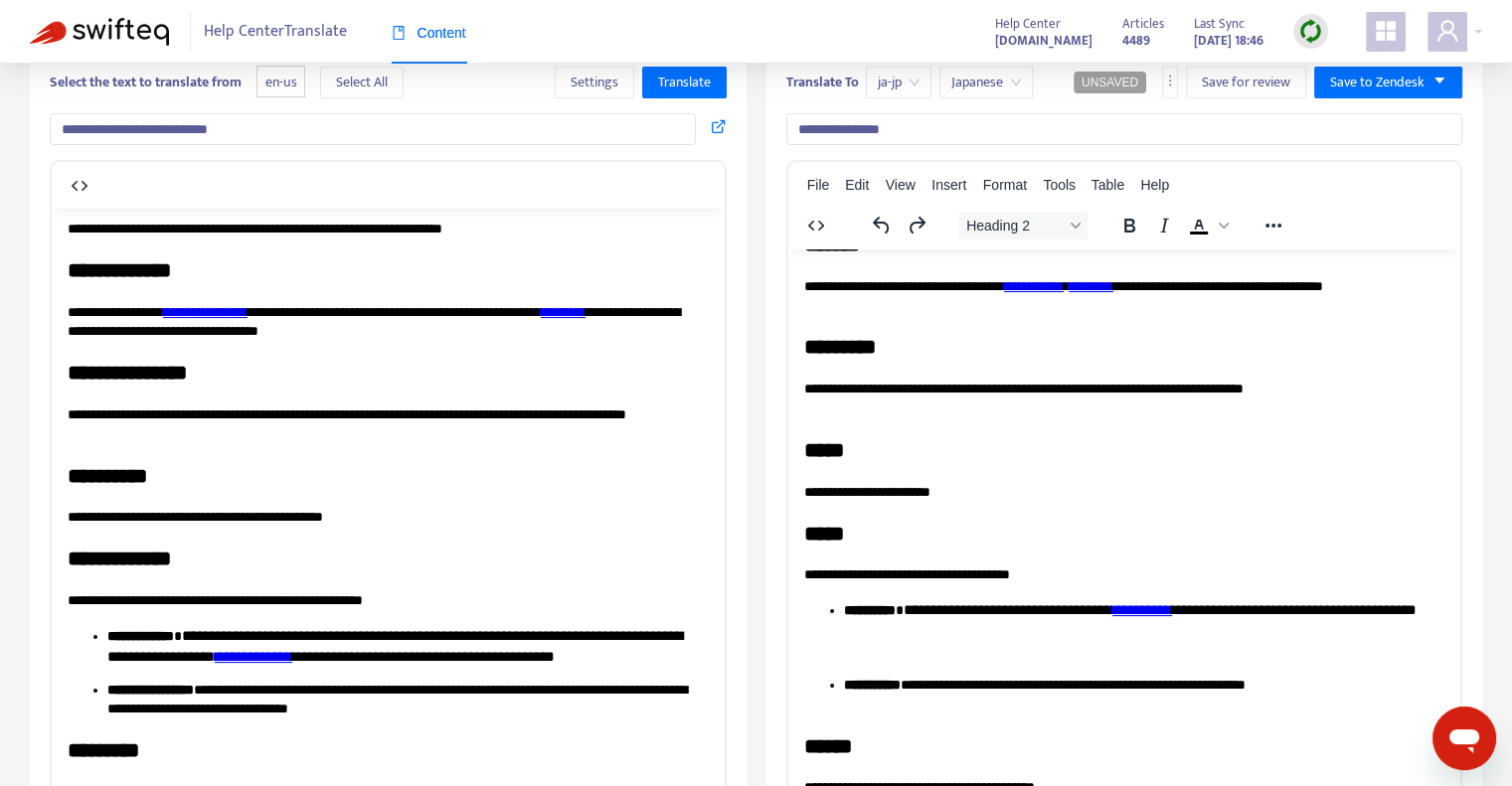 scroll, scrollTop: 411, scrollLeft: 0, axis: vertical 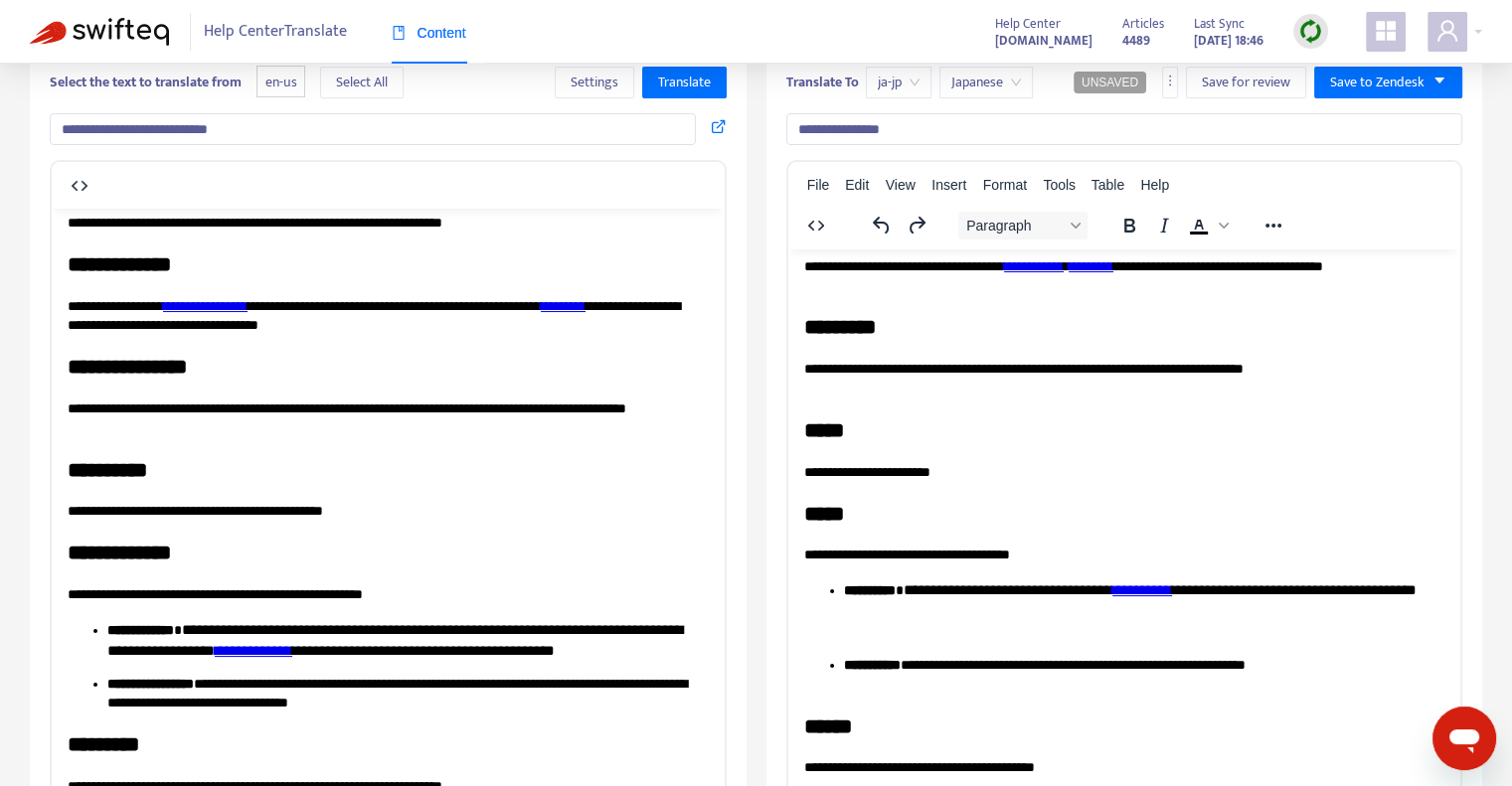 click on "**********" at bounding box center [1116, 472] 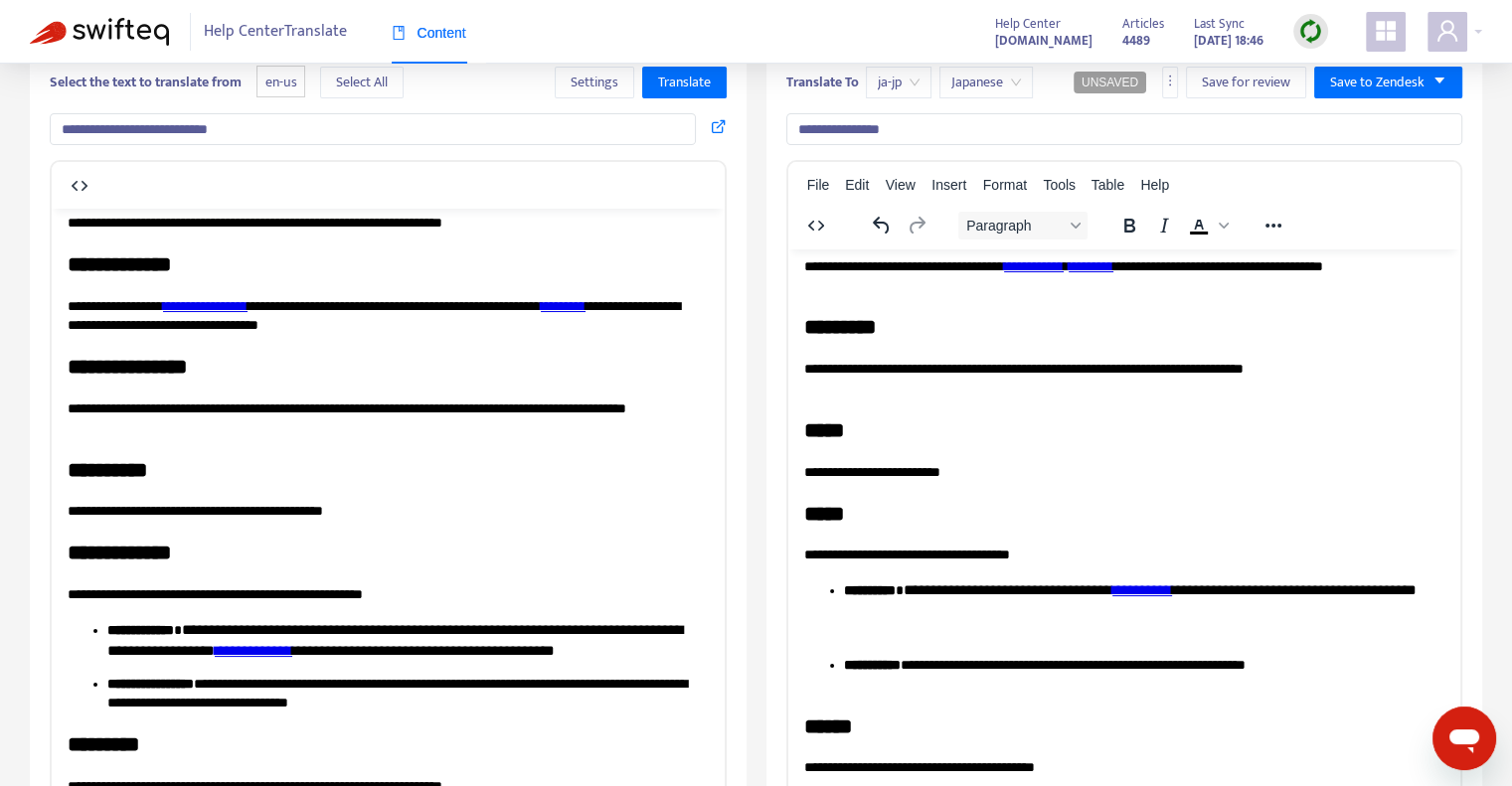click on "**********" at bounding box center (1116, 472) 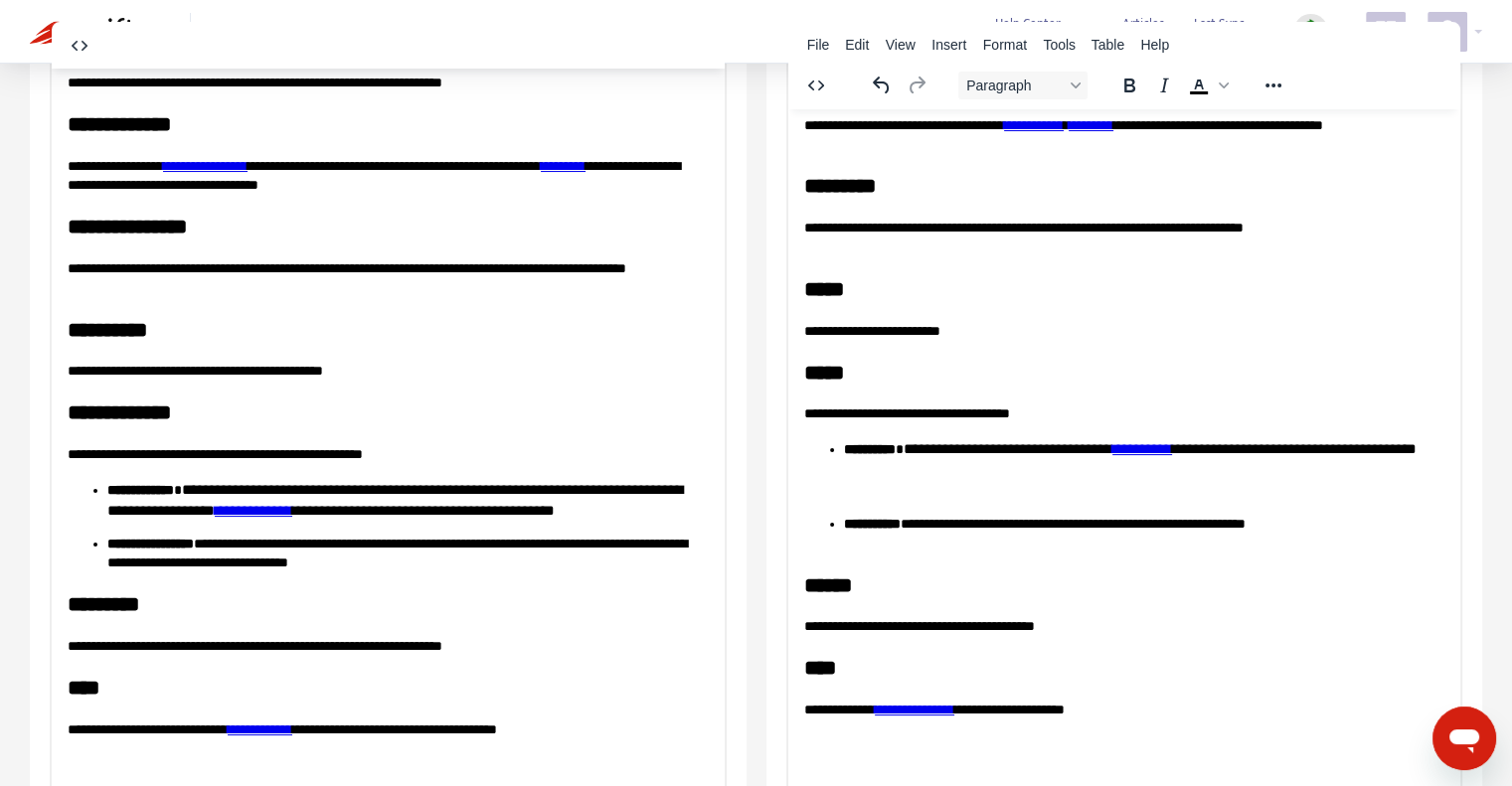scroll, scrollTop: 266, scrollLeft: 0, axis: vertical 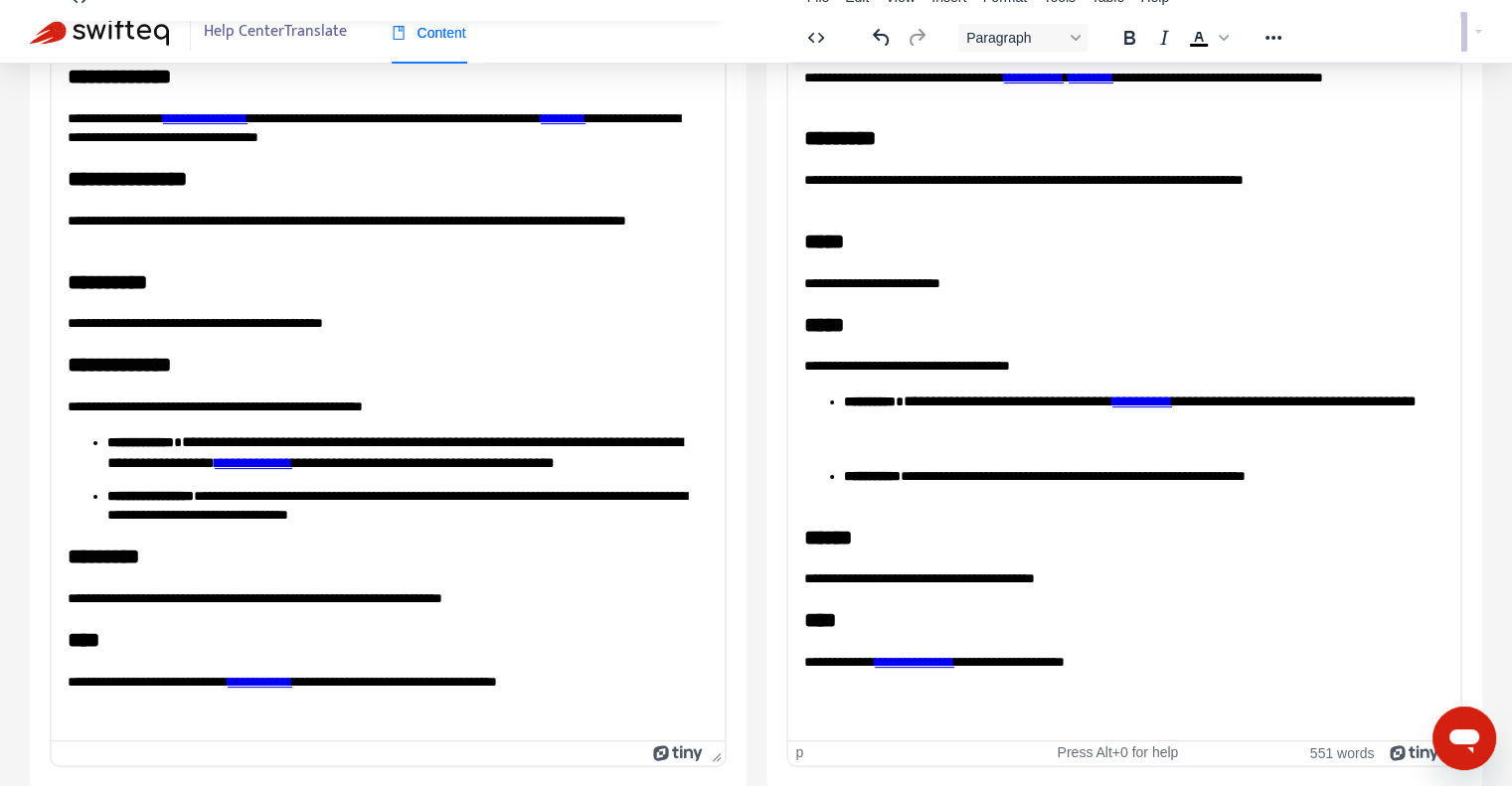 click on "**********" at bounding box center [1116, 366] 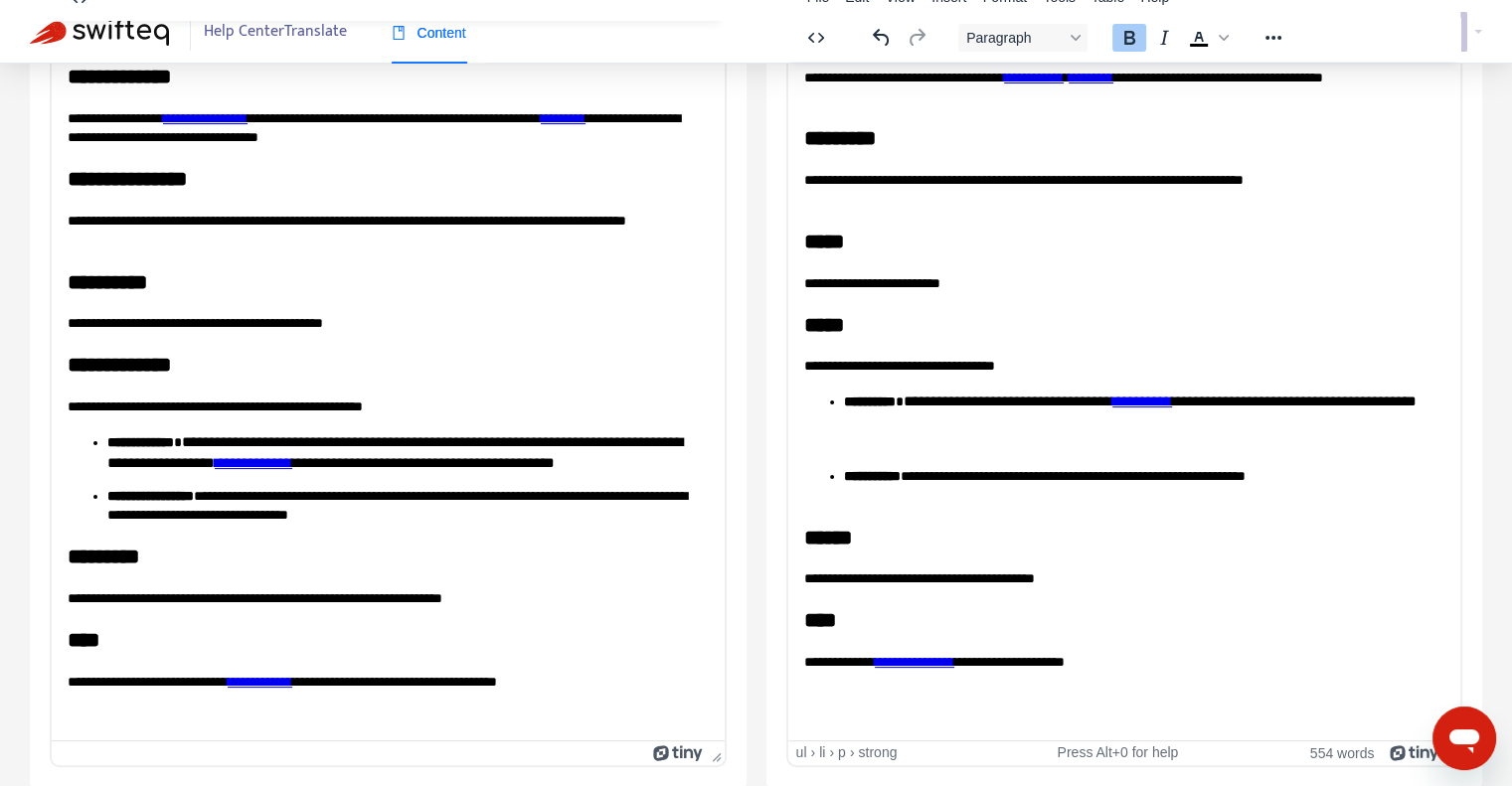 click on "**********" at bounding box center [871, 475] 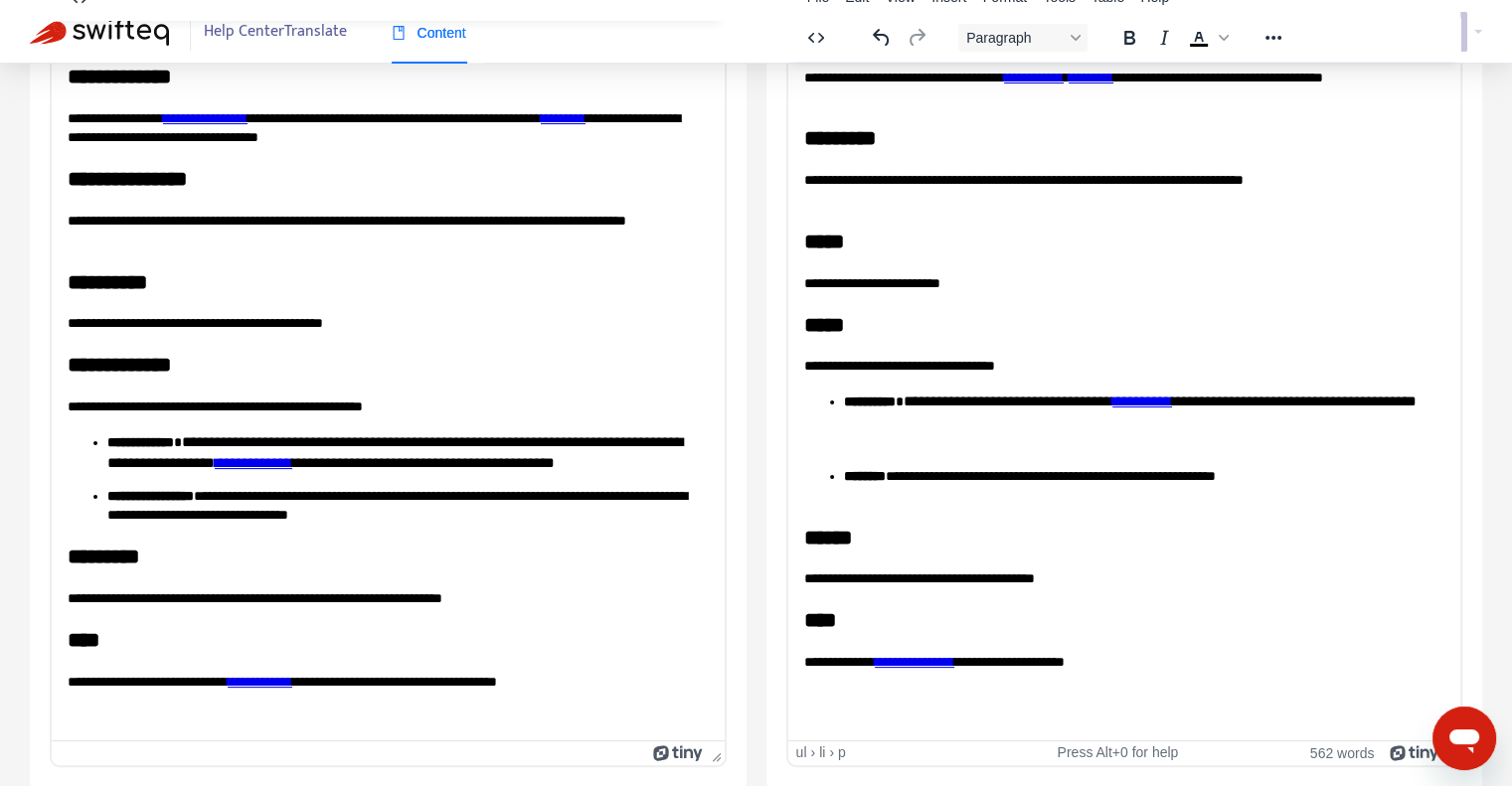 click on "**********" at bounding box center (1136, 485) 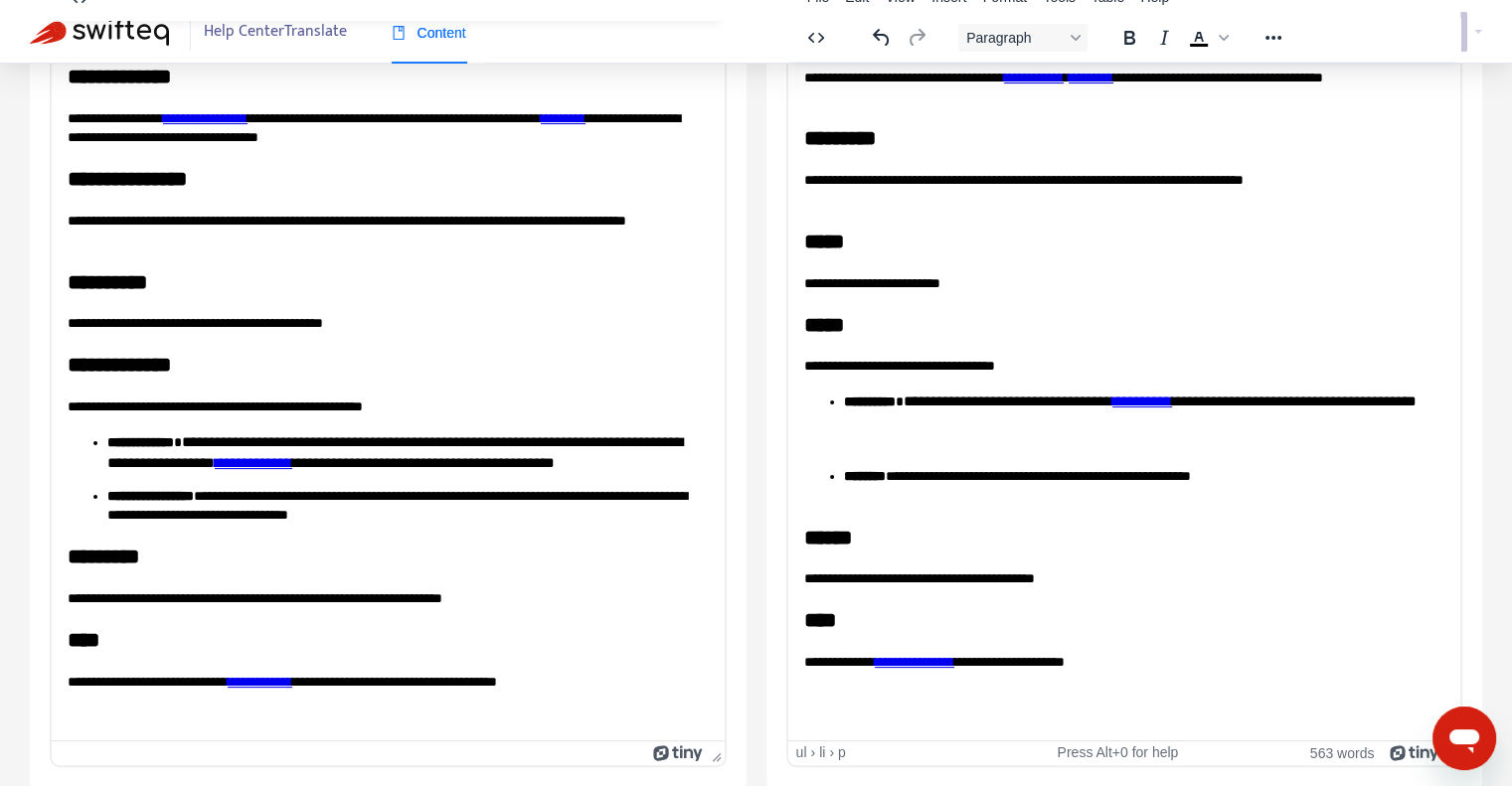 scroll, scrollTop: 0, scrollLeft: 0, axis: both 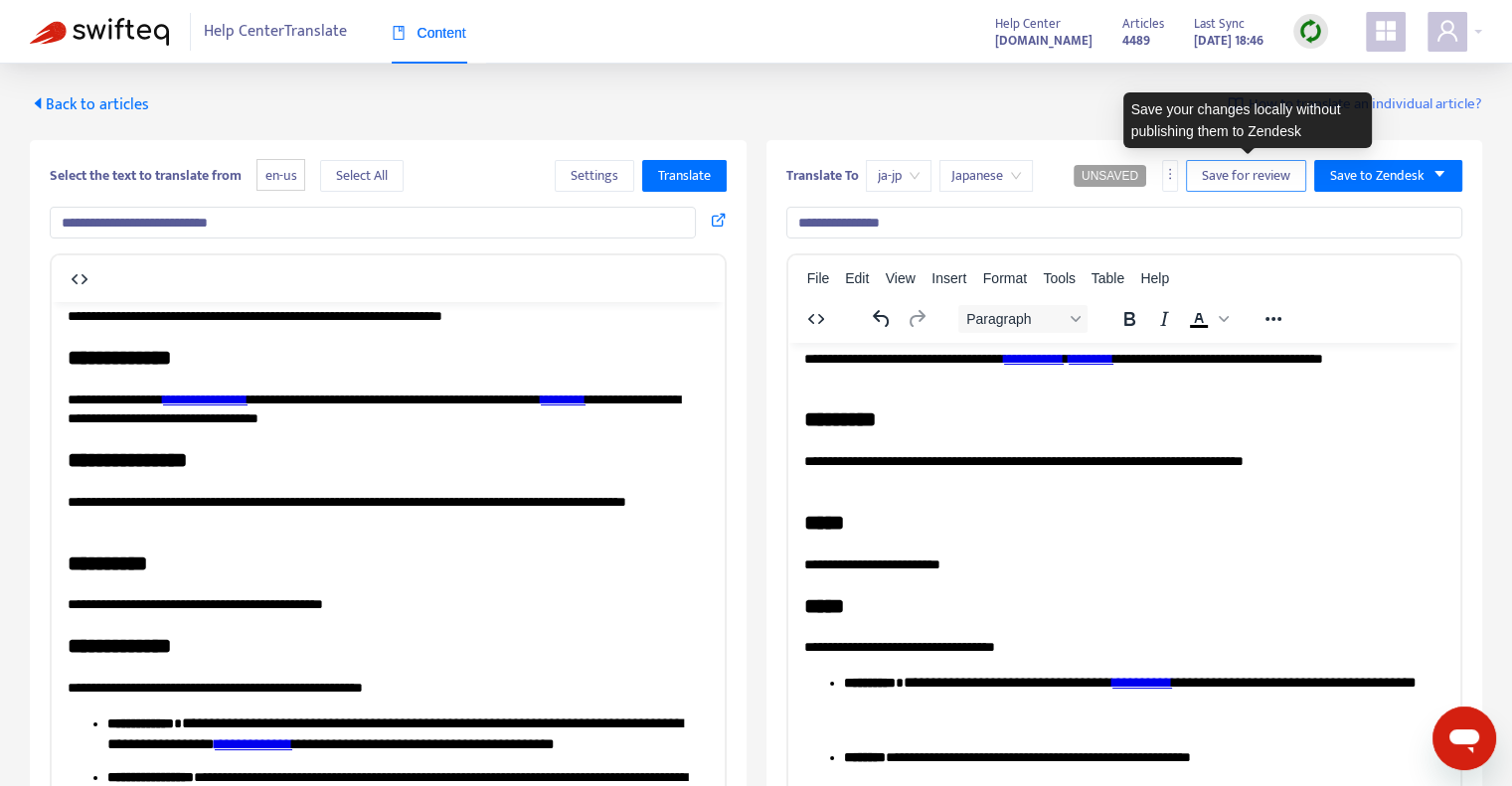 click on "Save for review" at bounding box center [1246, 176] 